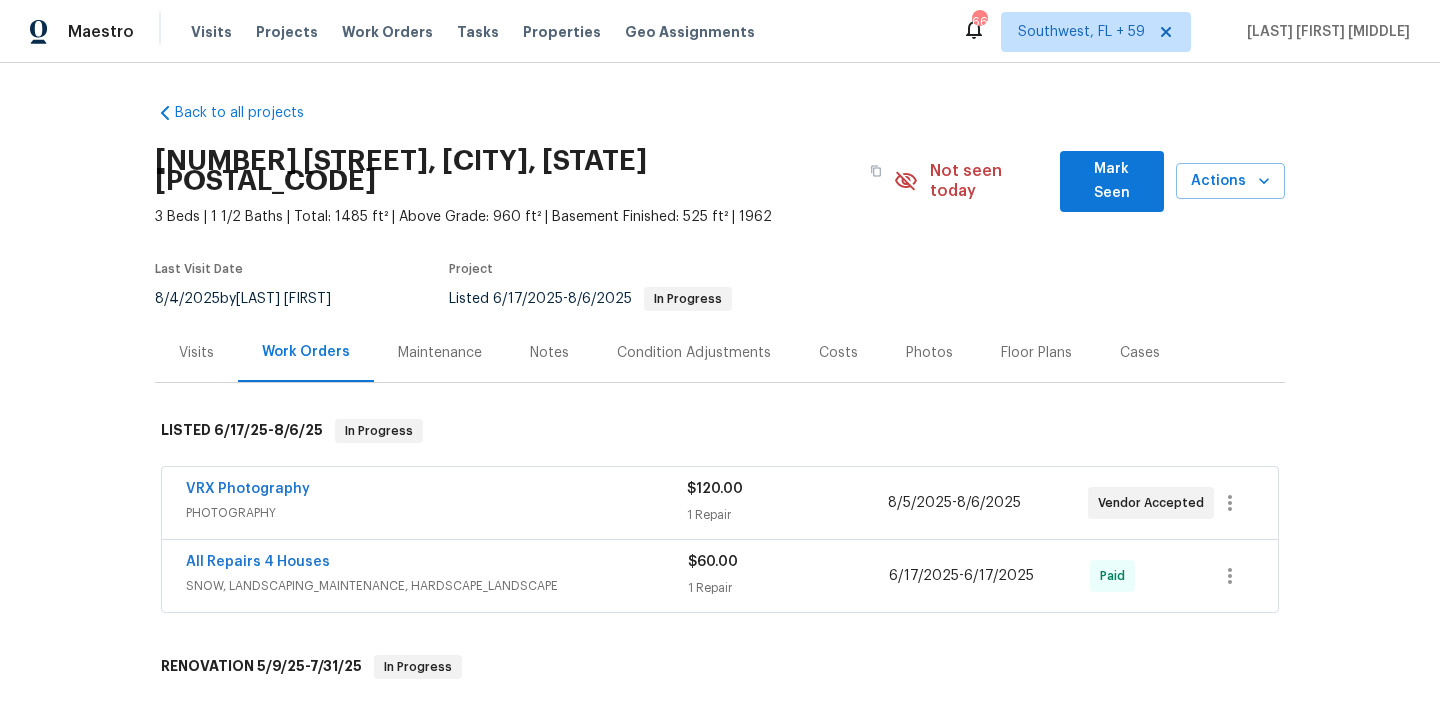 click on "Work Orders" at bounding box center [387, 32] 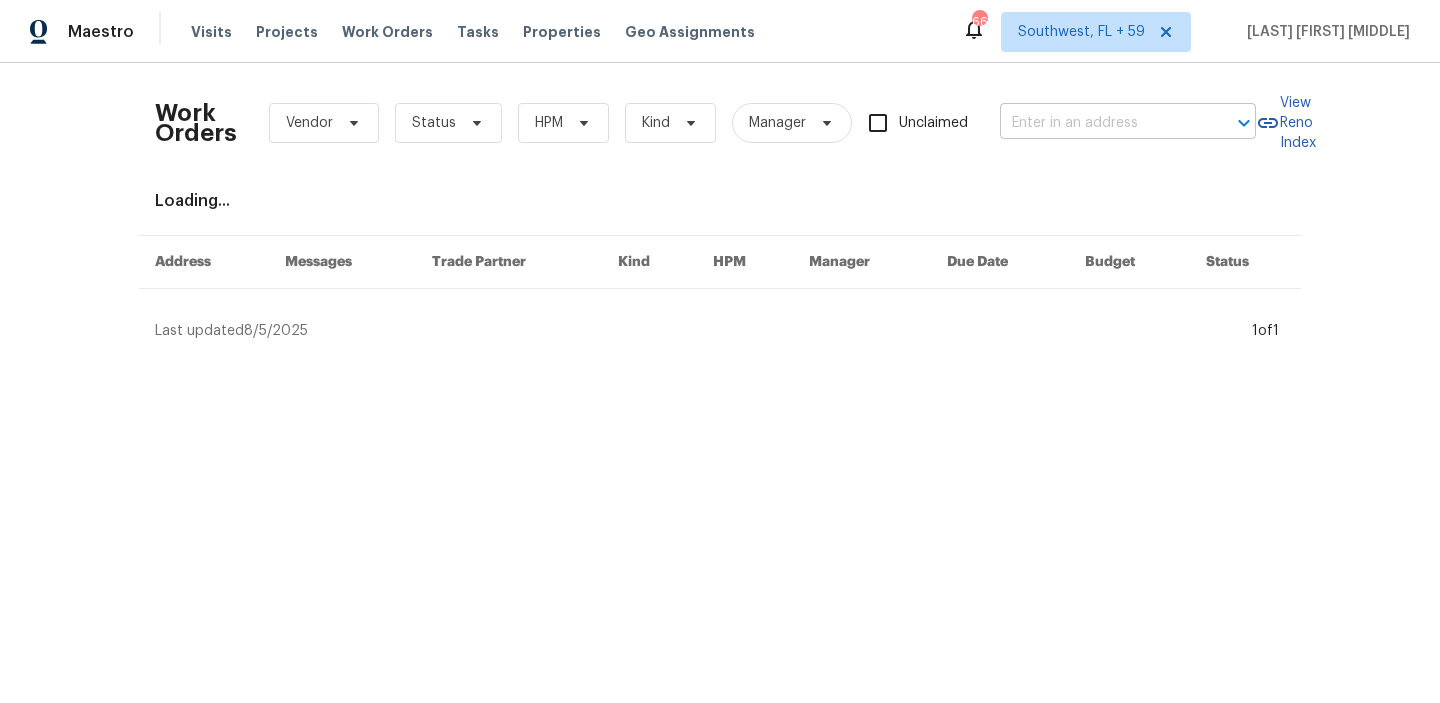 click at bounding box center [1100, 123] 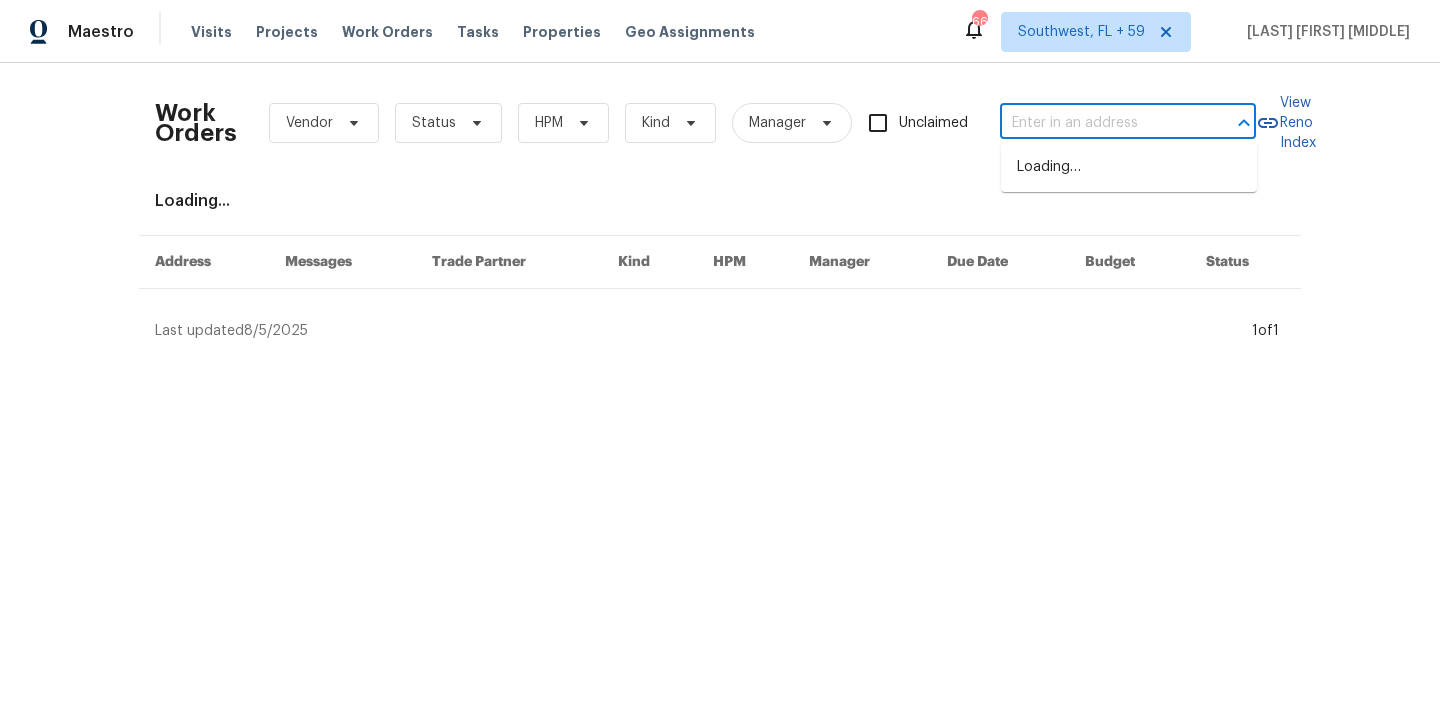 paste on "15405 E 40th St S, Independence, MO 64055" 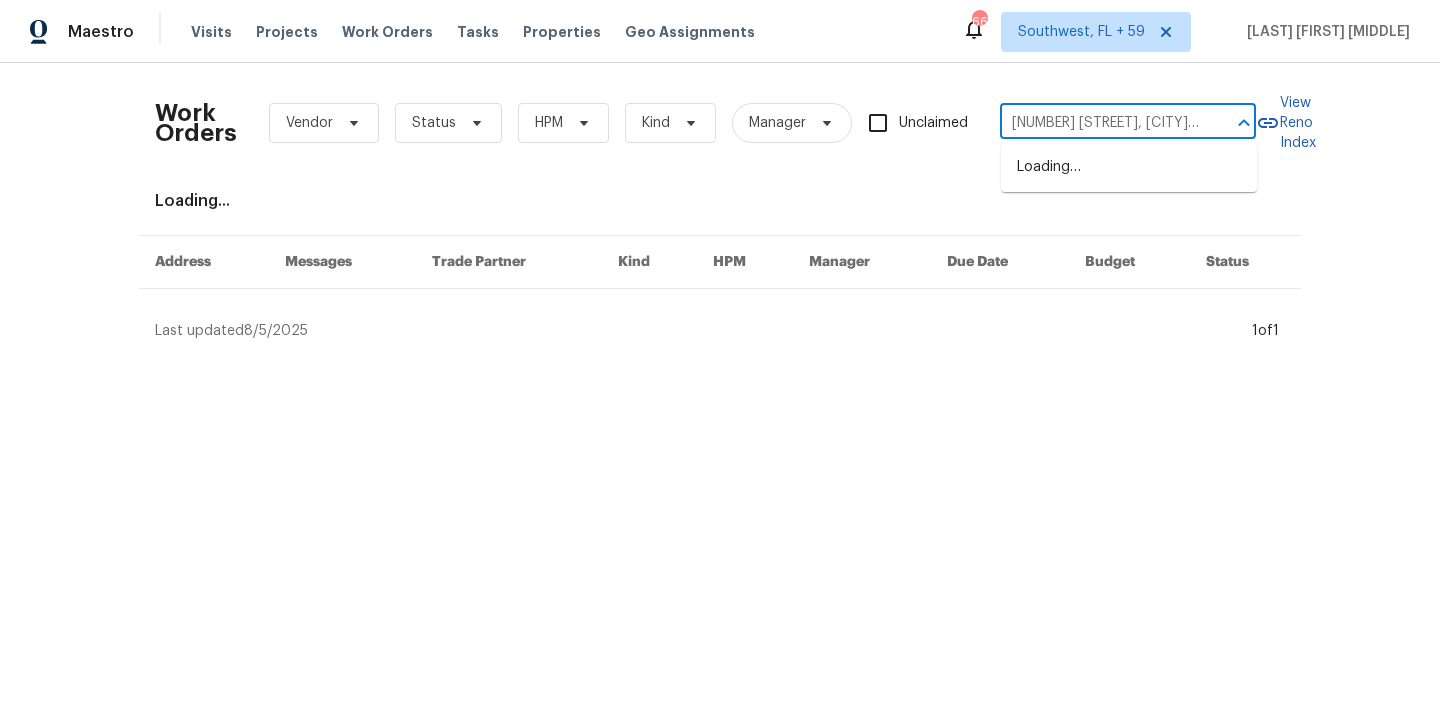 scroll, scrollTop: 0, scrollLeft: 108, axis: horizontal 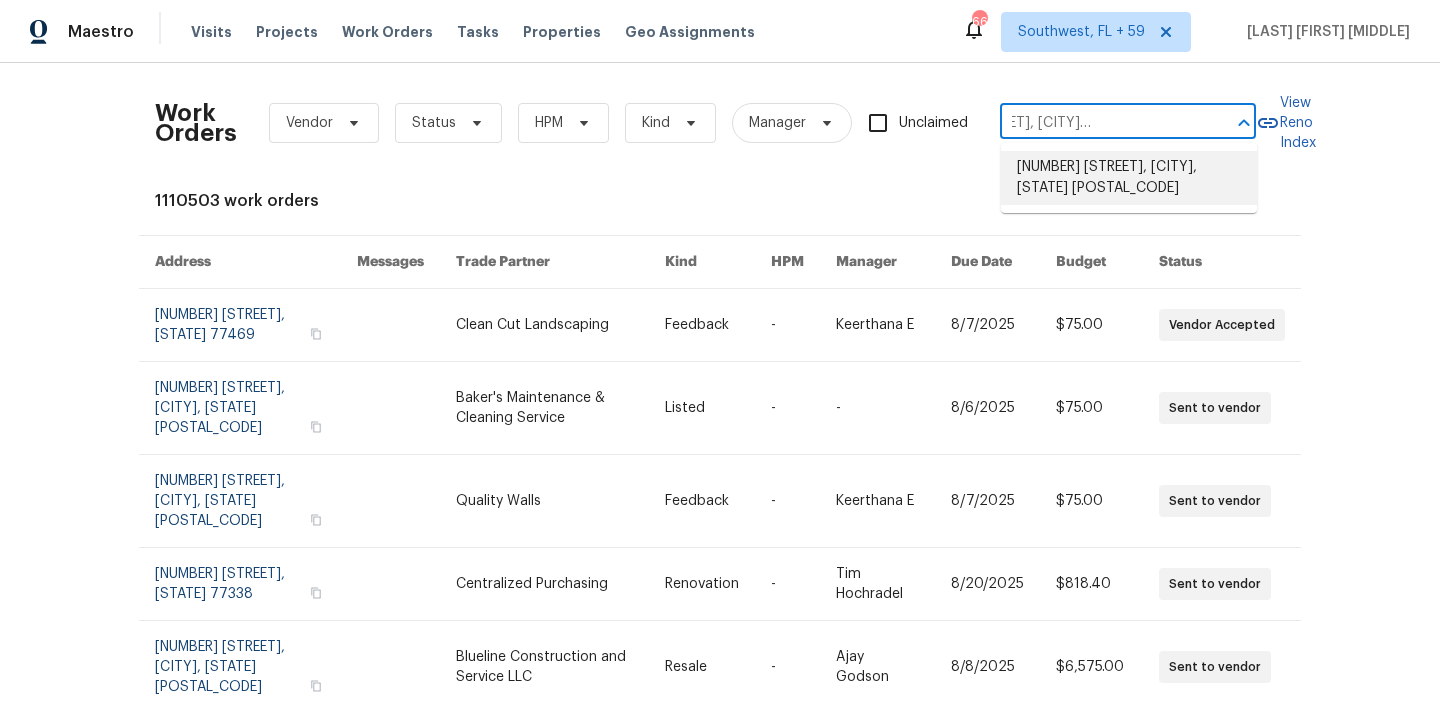 click on "15405 E 40th St S, Independence, MO 64055" at bounding box center [1129, 178] 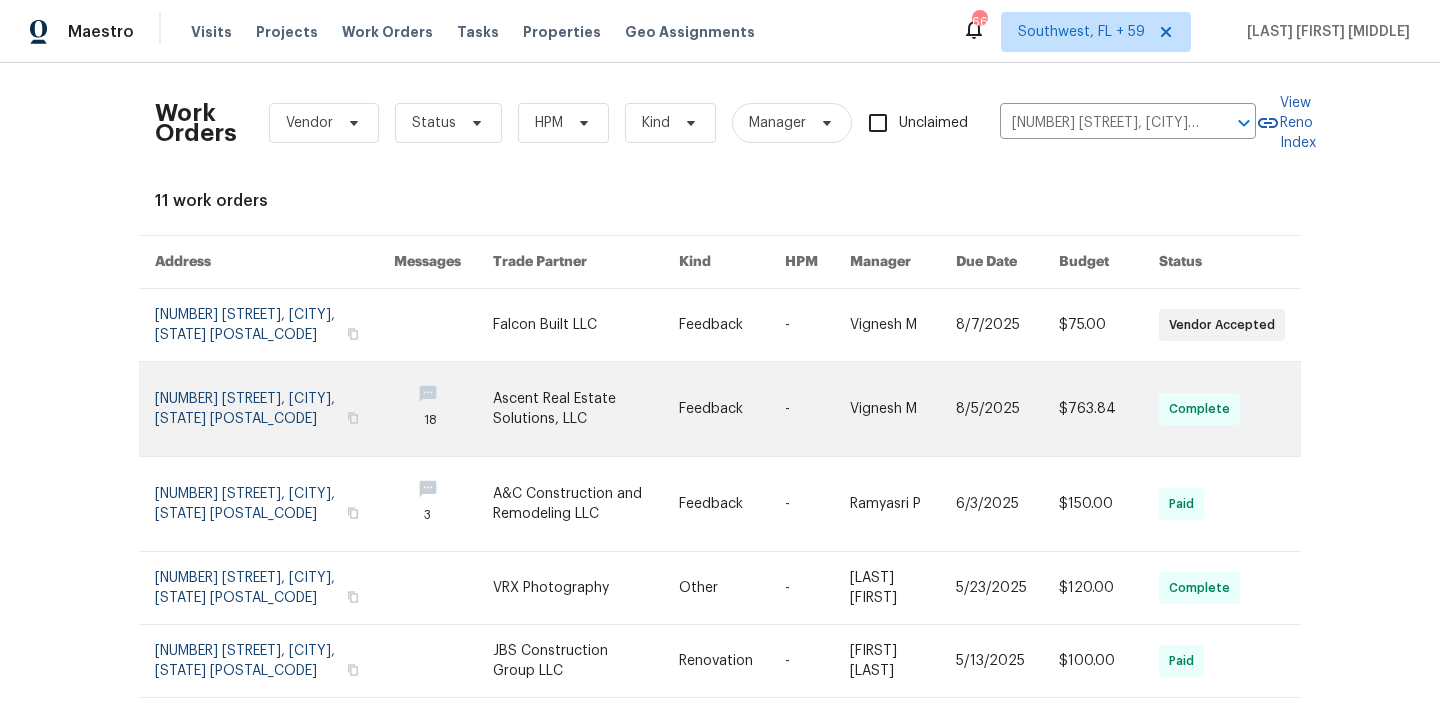click at bounding box center [1109, 409] 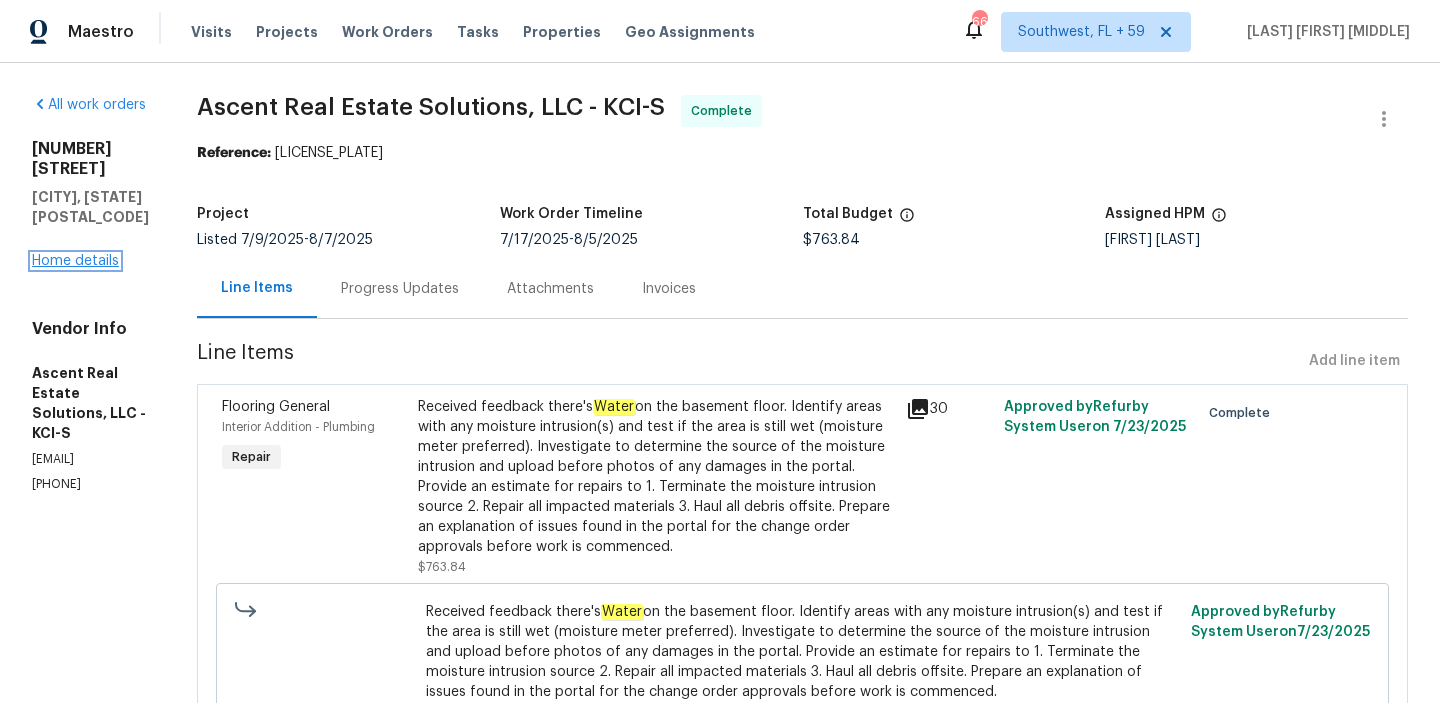 click on "Home details" at bounding box center (75, 261) 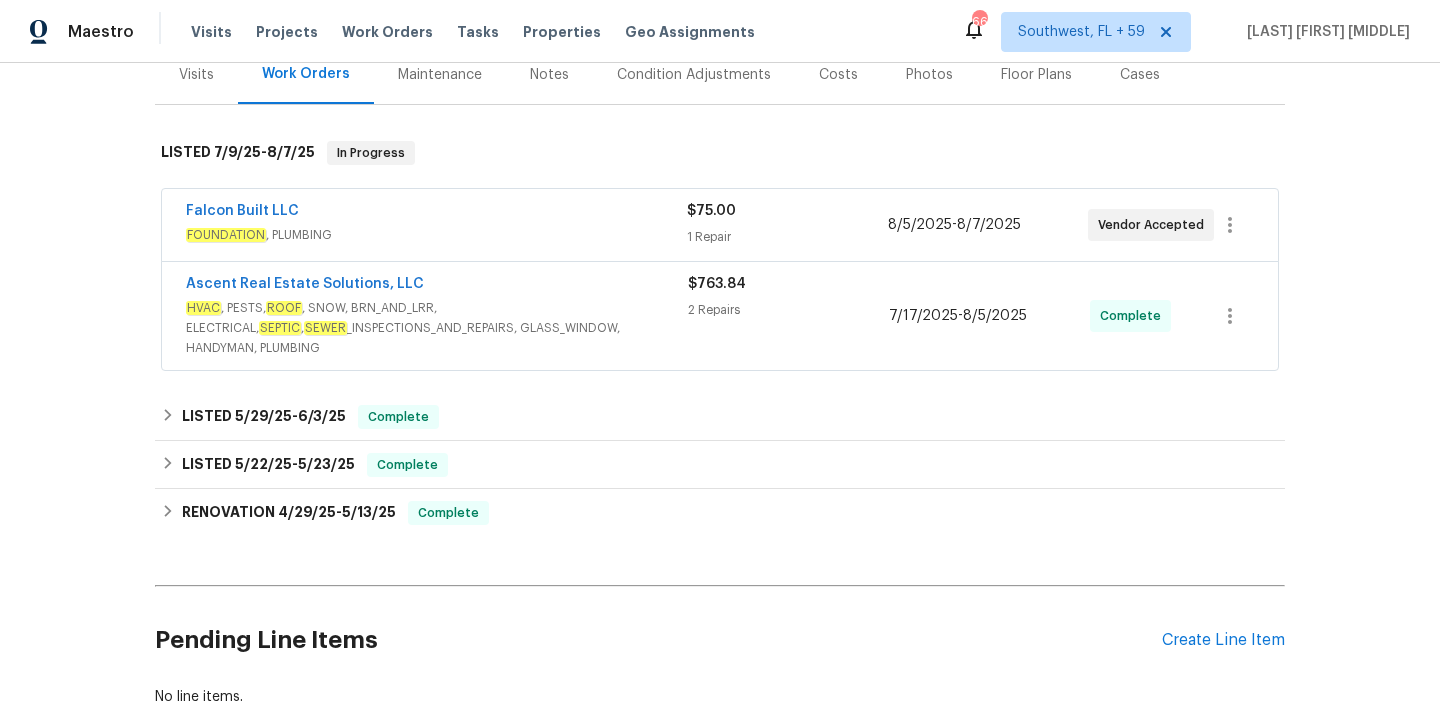 scroll, scrollTop: 288, scrollLeft: 0, axis: vertical 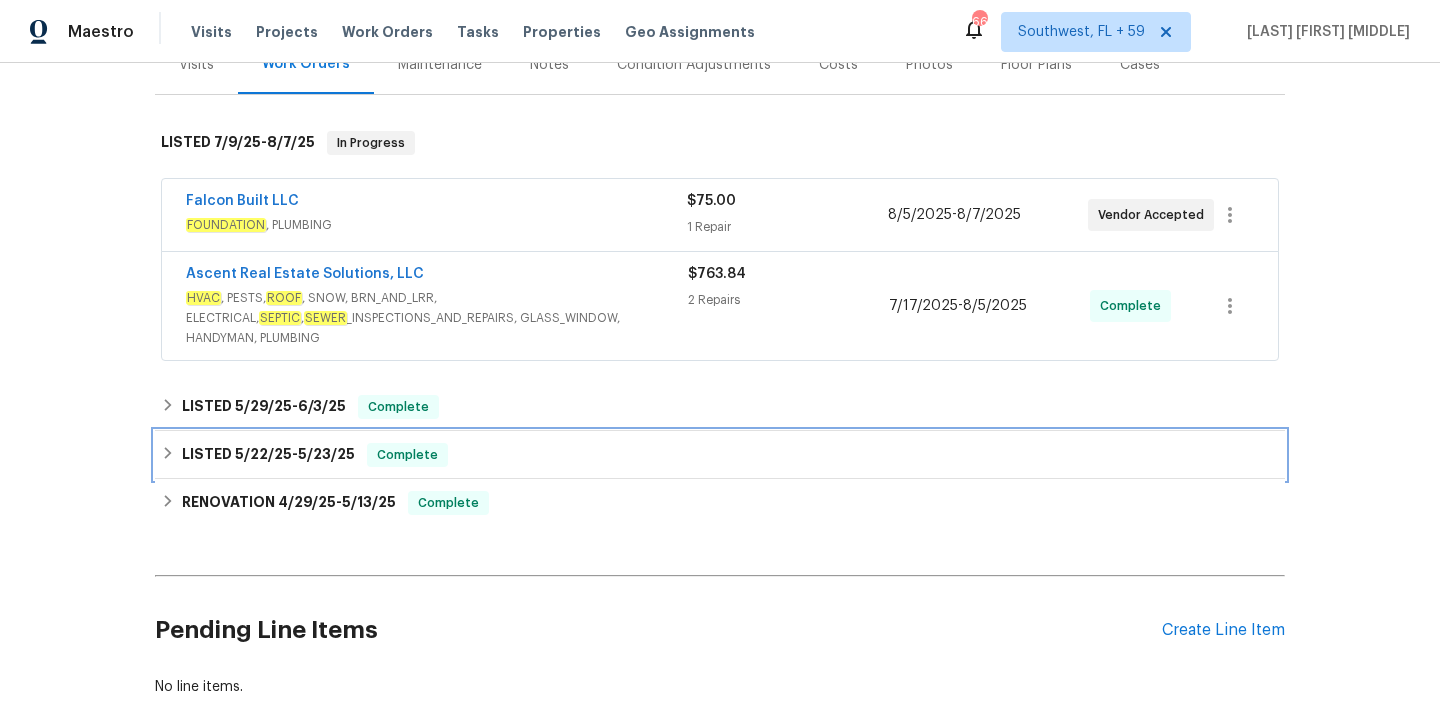 click on "LISTED   5/22/25  -  5/23/25 Complete" at bounding box center [720, 455] 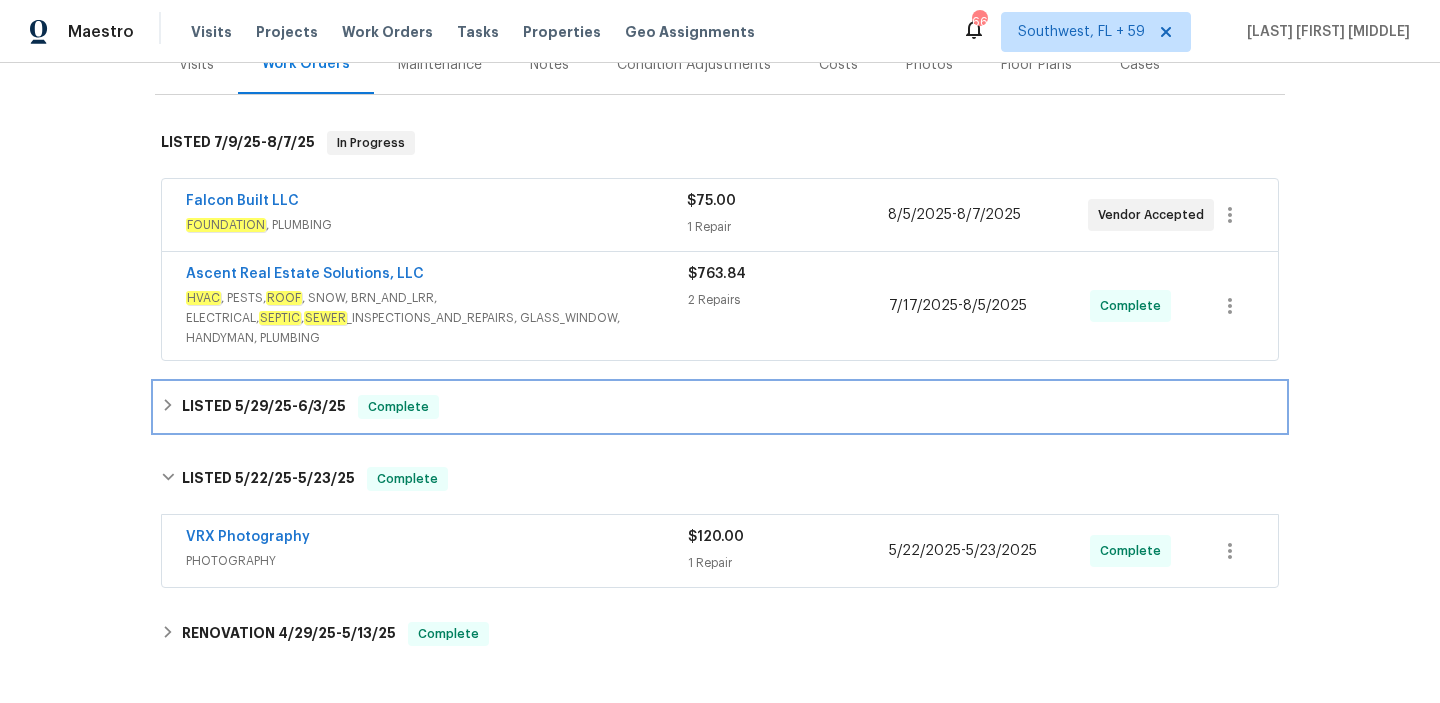 click on "LISTED   5/29/25  -  6/3/25 Complete" at bounding box center (720, 407) 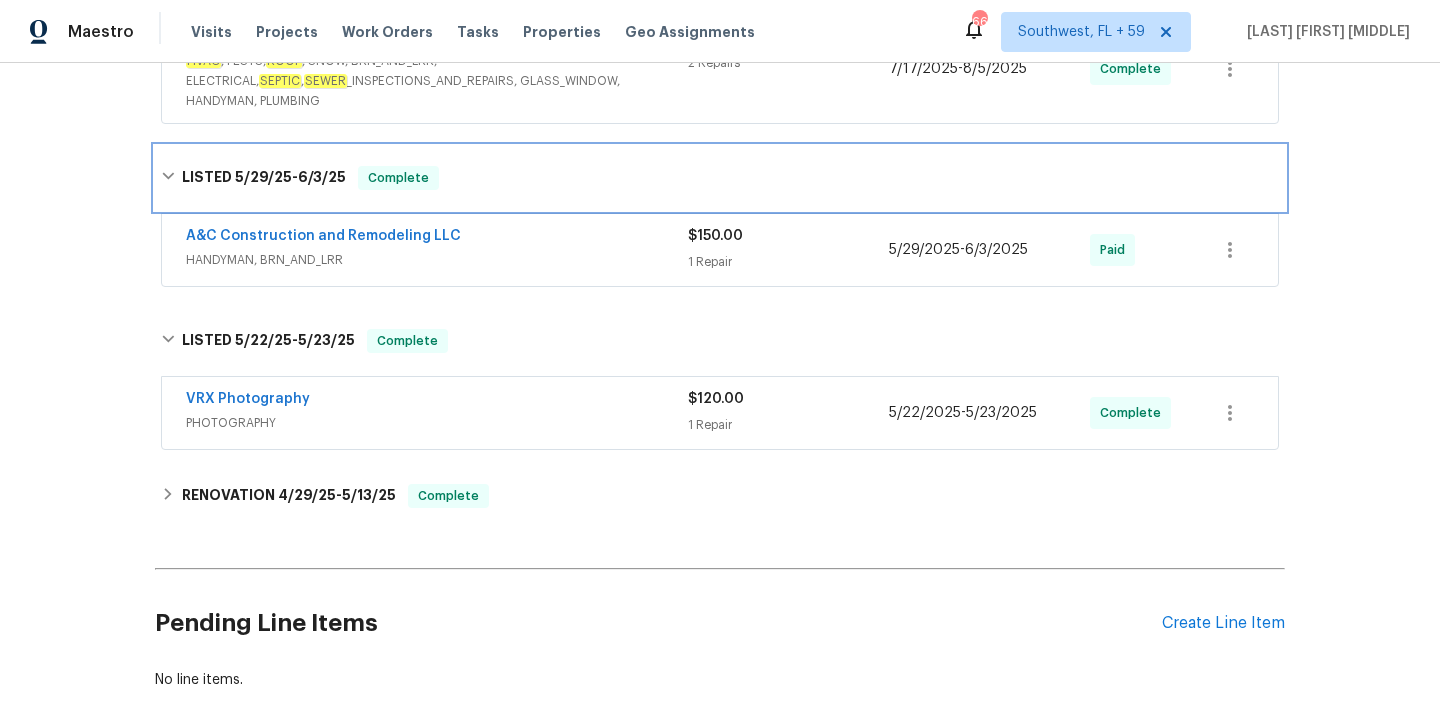 scroll, scrollTop: 608, scrollLeft: 0, axis: vertical 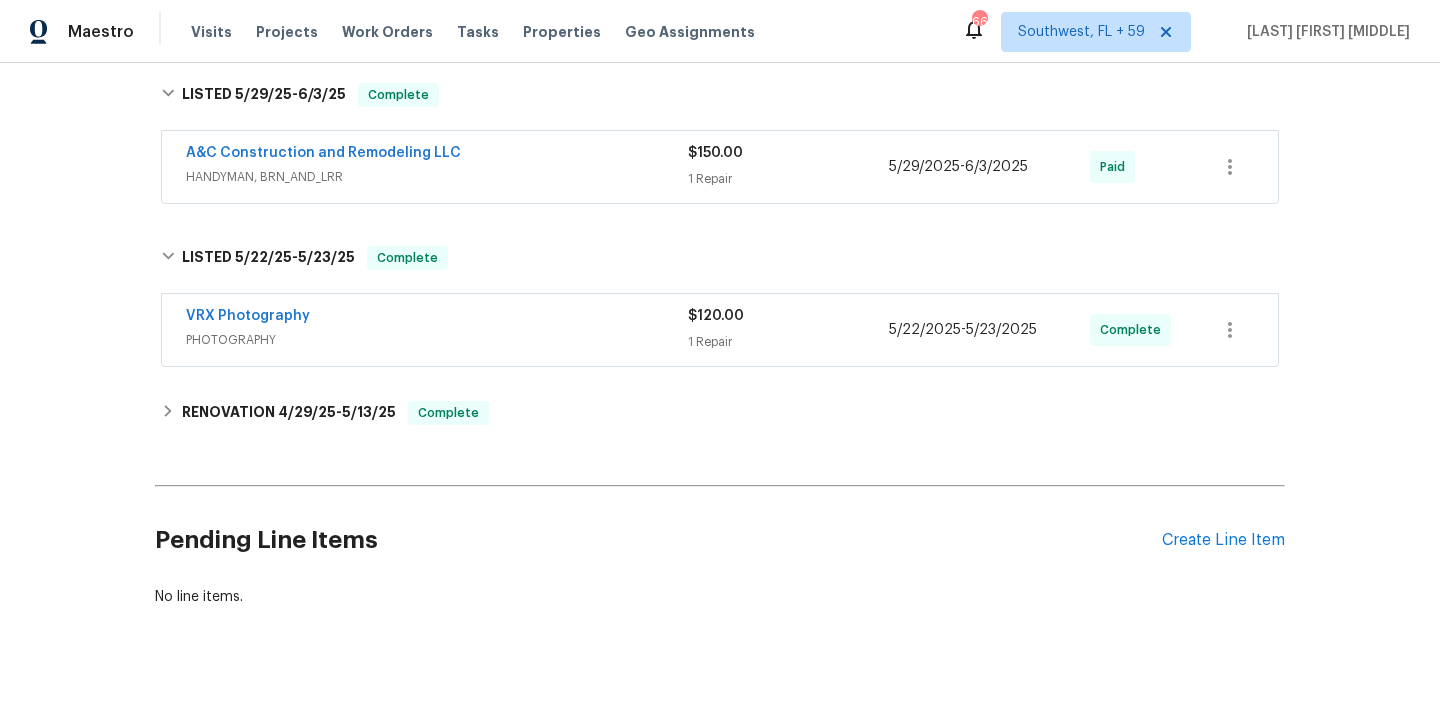 click on "A&C Construction and Remodeling LLC" at bounding box center (437, 155) 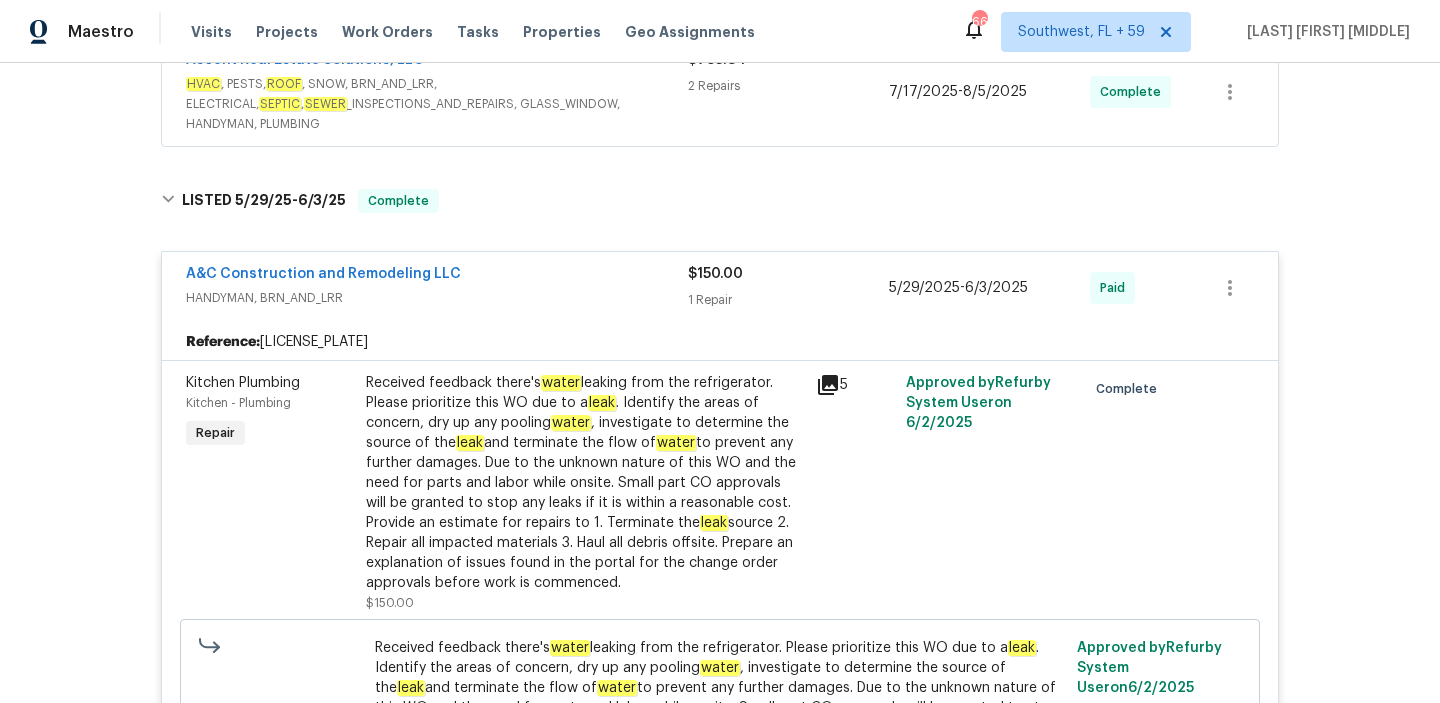 scroll, scrollTop: 498, scrollLeft: 0, axis: vertical 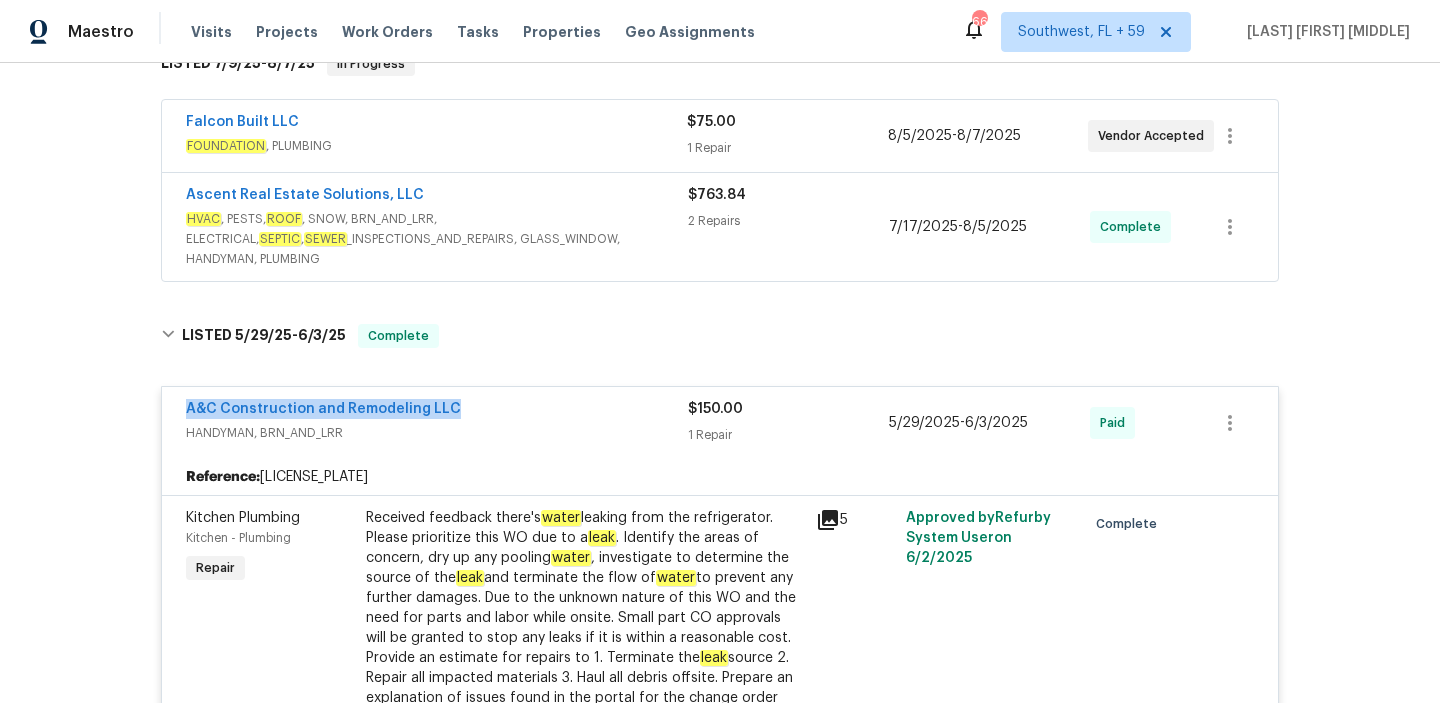 click on "HVAC , PESTS,  ROOF , SNOW, BRN_AND_LRR, ELECTRICAL,  SEPTIC ,  SEWER _INSPECTIONS_AND_REPAIRS, GLASS_WINDOW, HANDYMAN, PLUMBING" at bounding box center (437, 239) 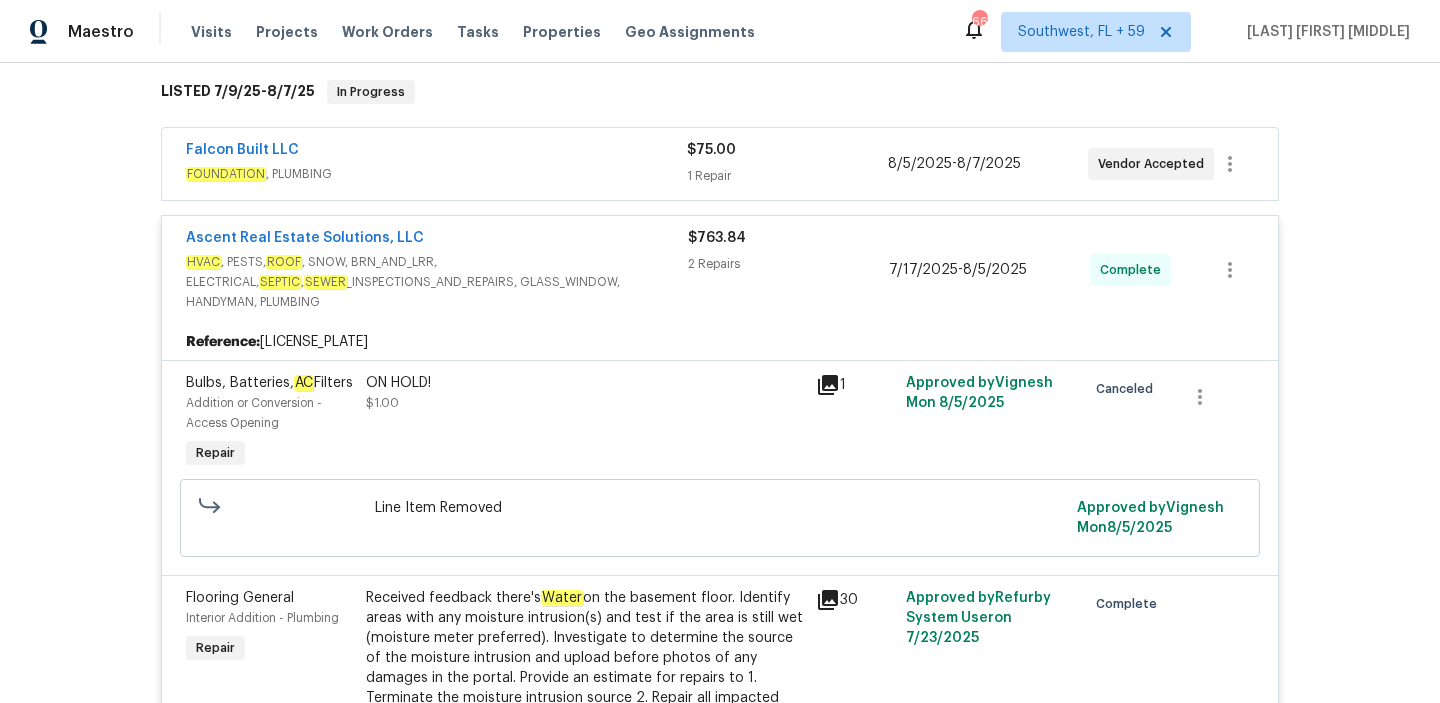 scroll, scrollTop: 319, scrollLeft: 0, axis: vertical 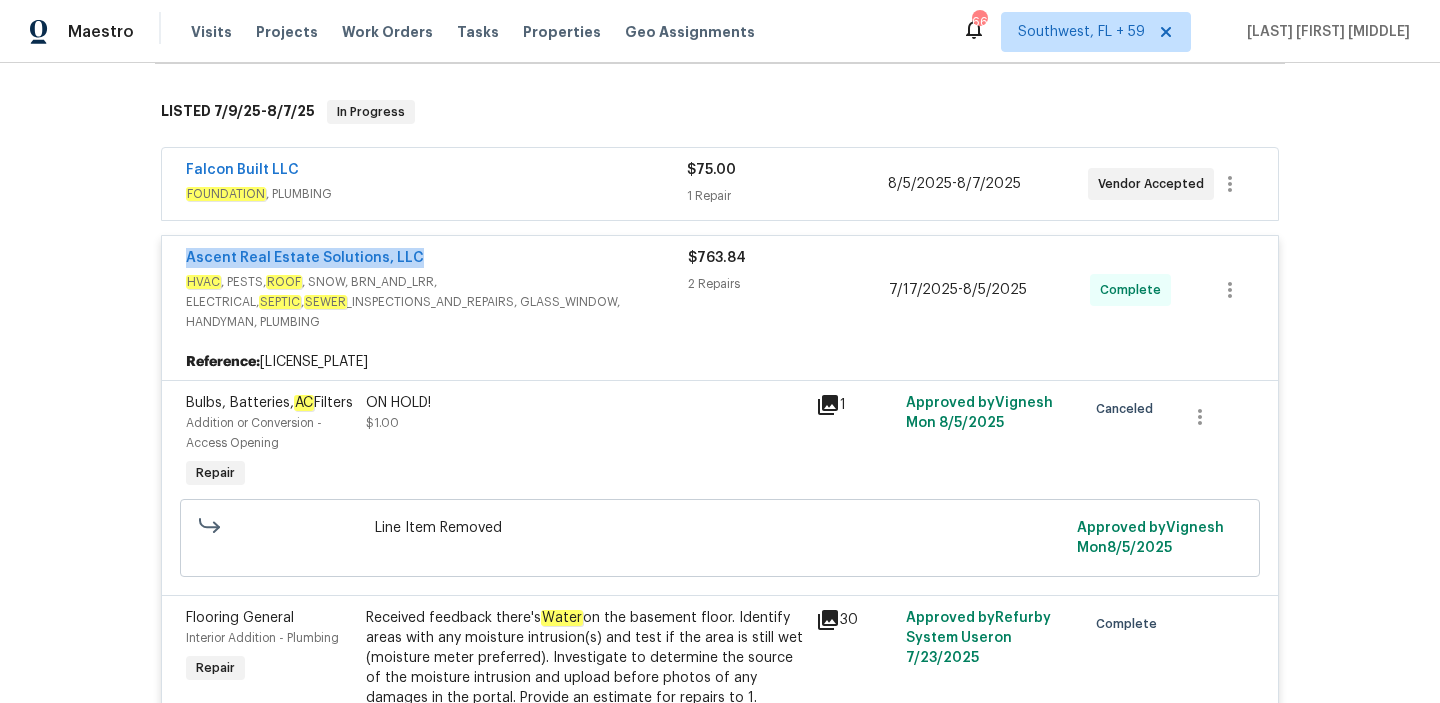 click on "FOUNDATION , PLUMBING" at bounding box center (436, 194) 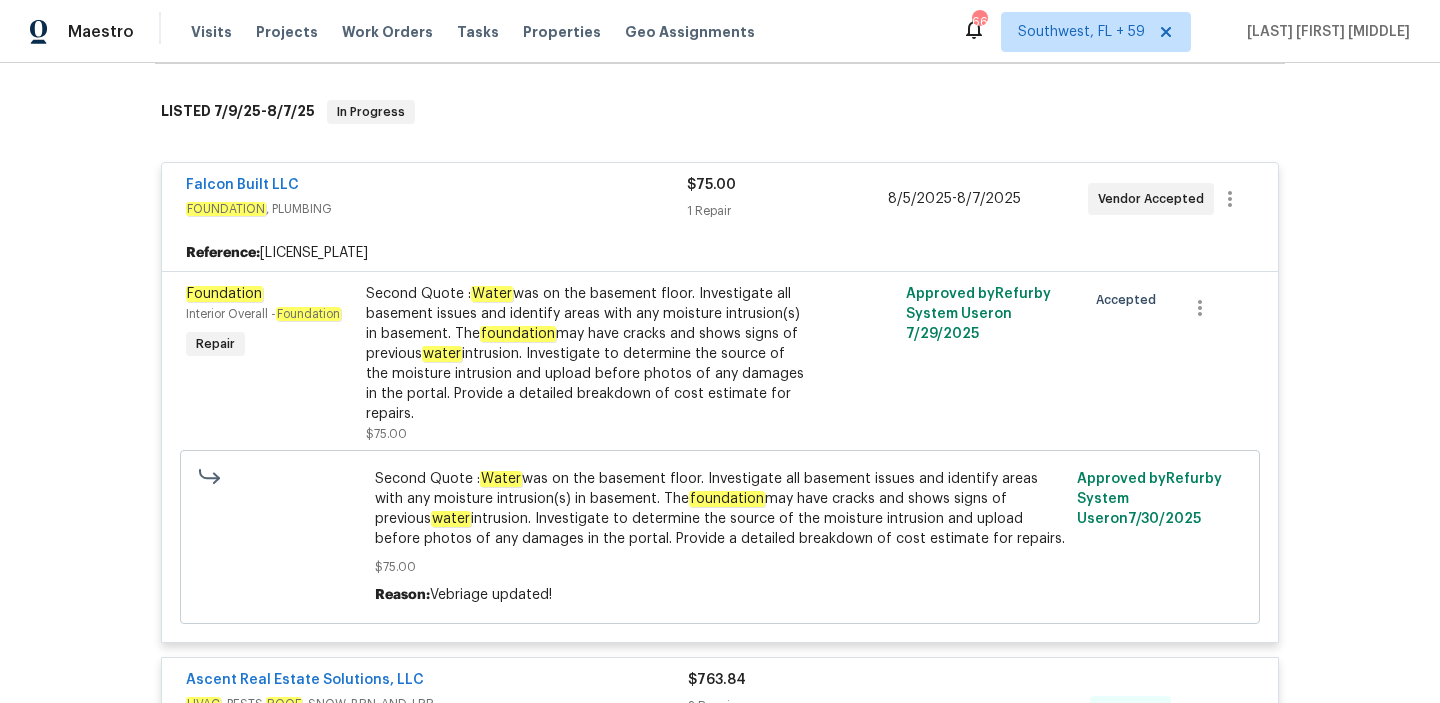 click on "FOUNDATION , PLUMBING" at bounding box center [436, 209] 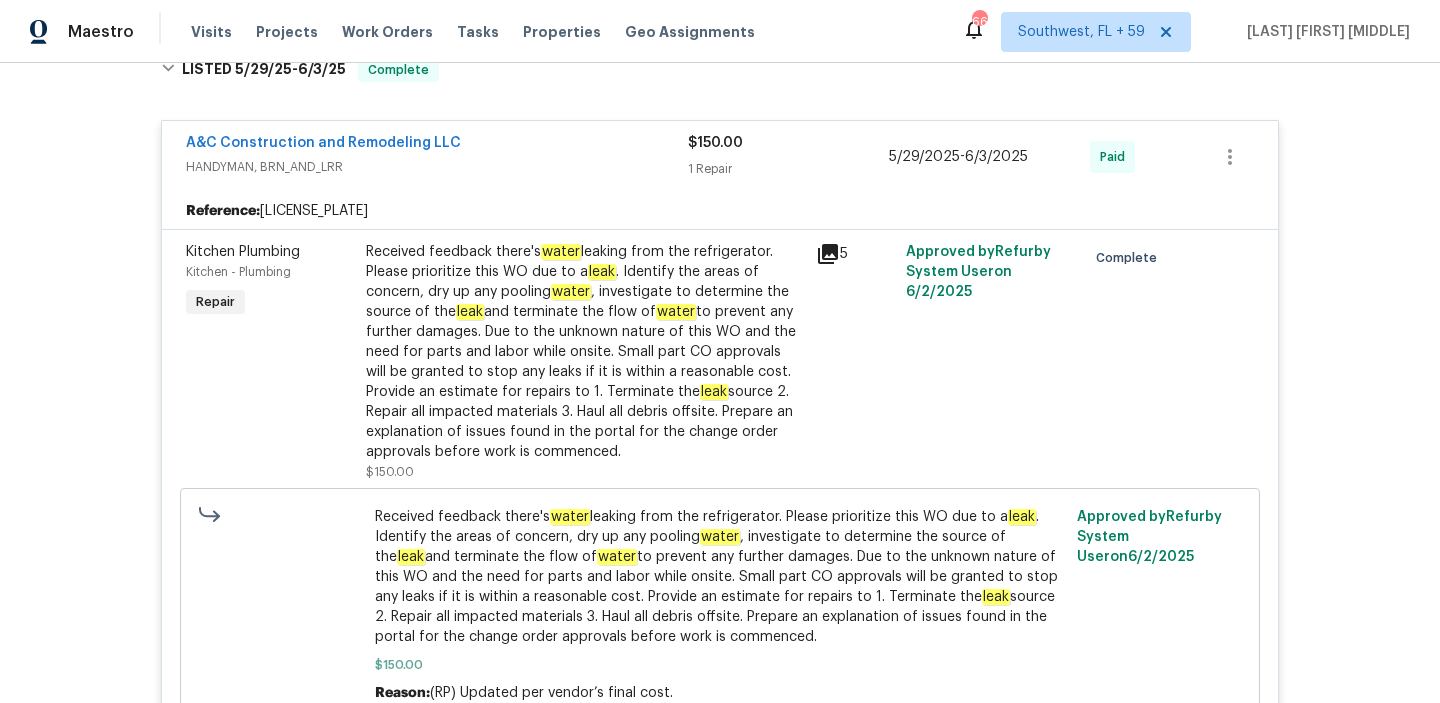 scroll, scrollTop: 1365, scrollLeft: 0, axis: vertical 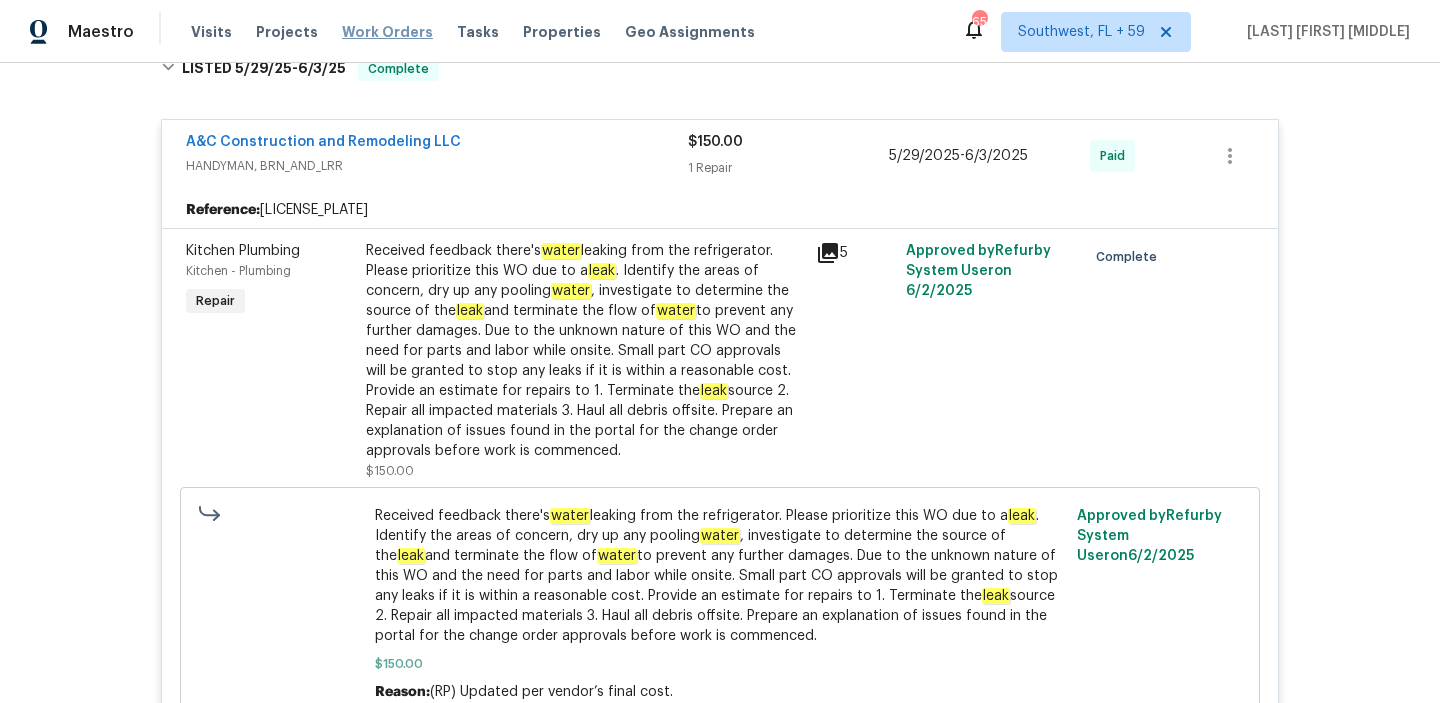 click on "Work Orders" at bounding box center [387, 32] 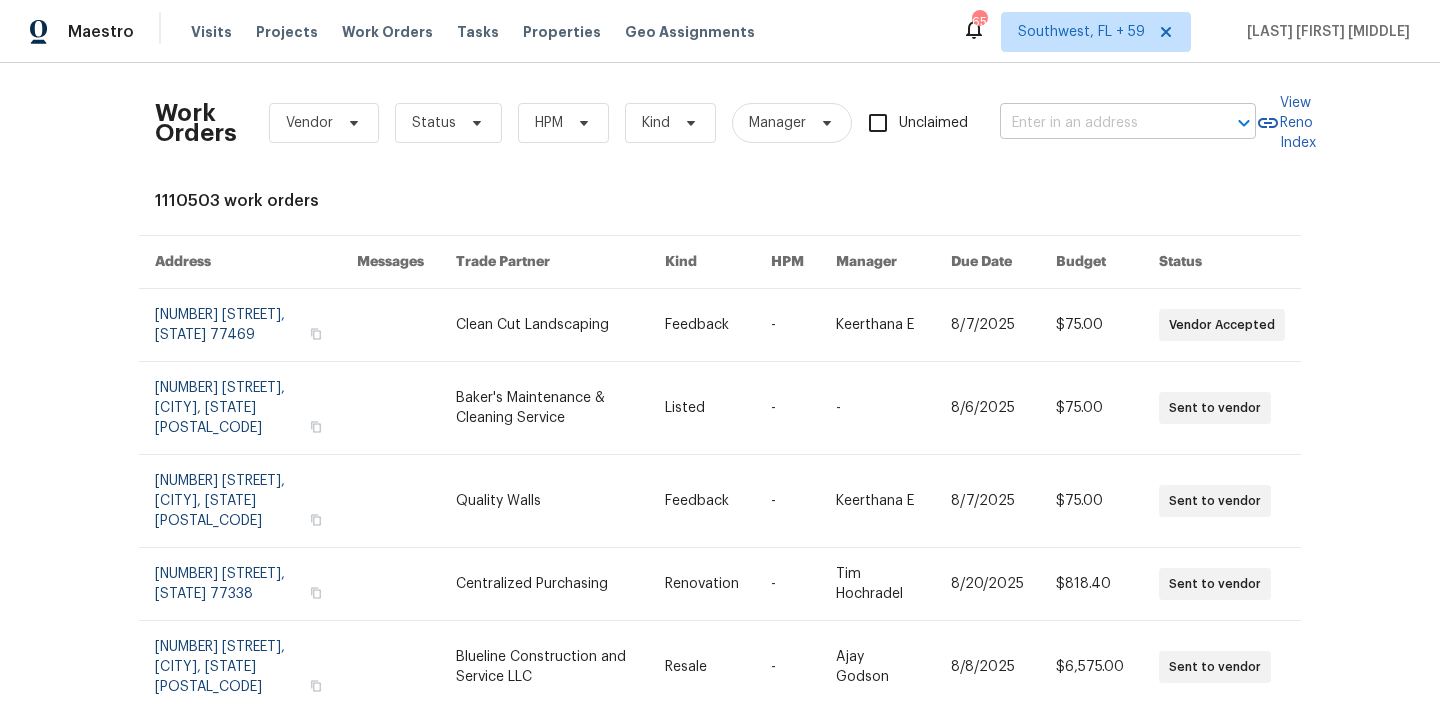 click at bounding box center [1100, 123] 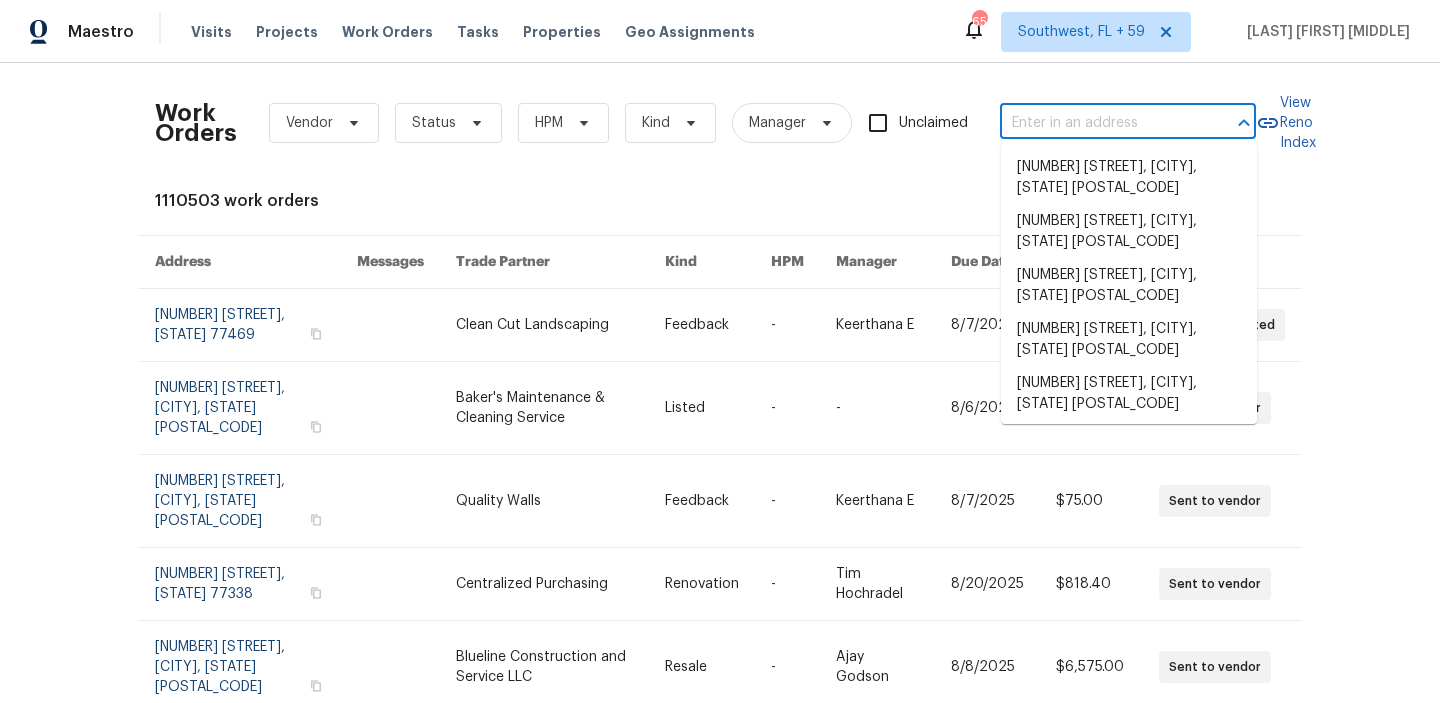 paste on "7139 Hardy St, Overland Park, KS 66204" 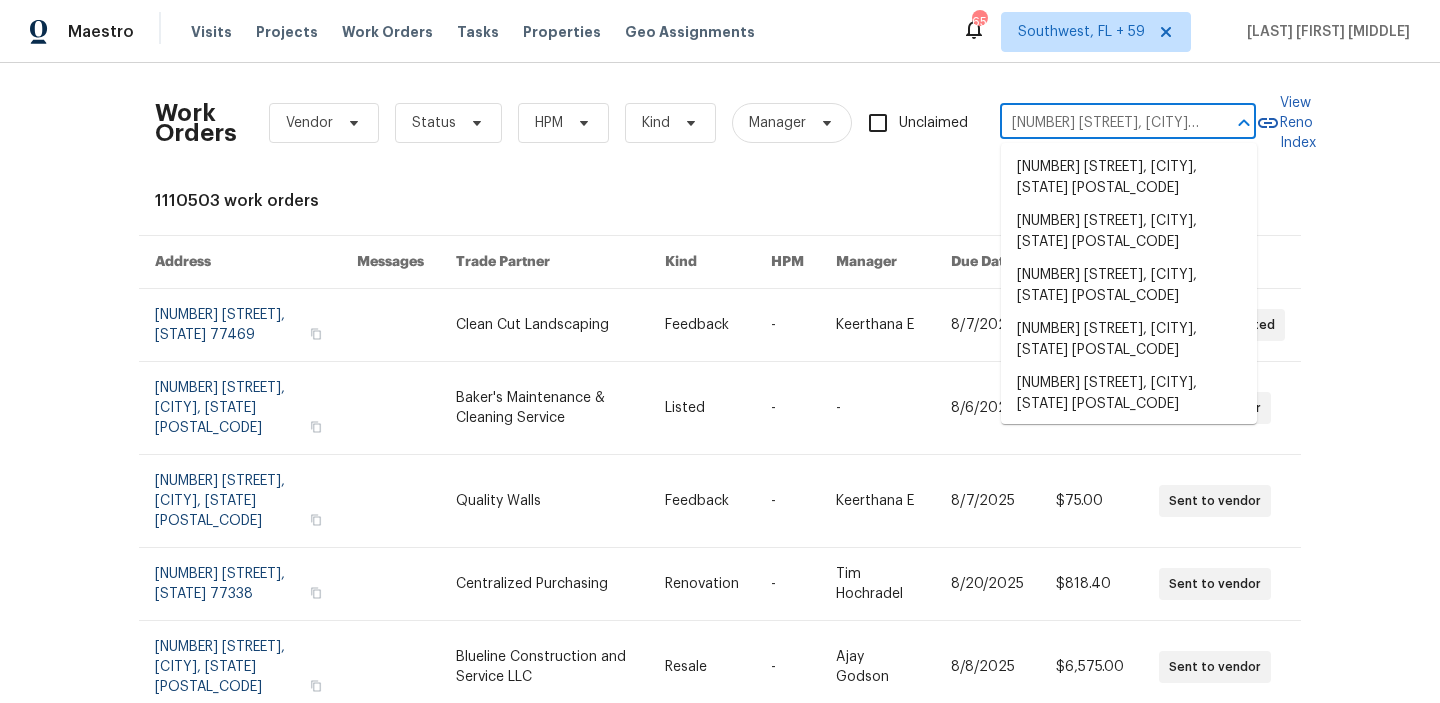 scroll, scrollTop: 0, scrollLeft: 72, axis: horizontal 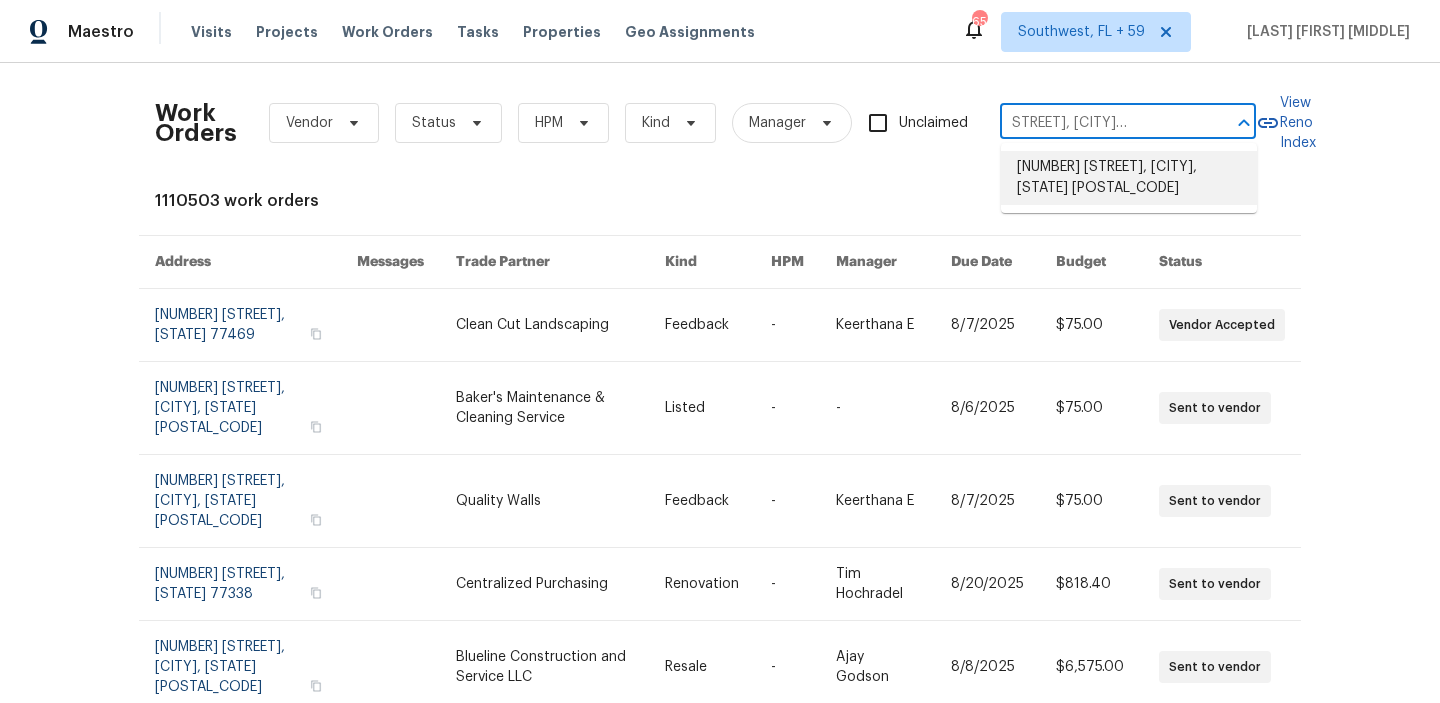 click on "7139 Hardy St, Overland Park, KS 66204" at bounding box center [1129, 178] 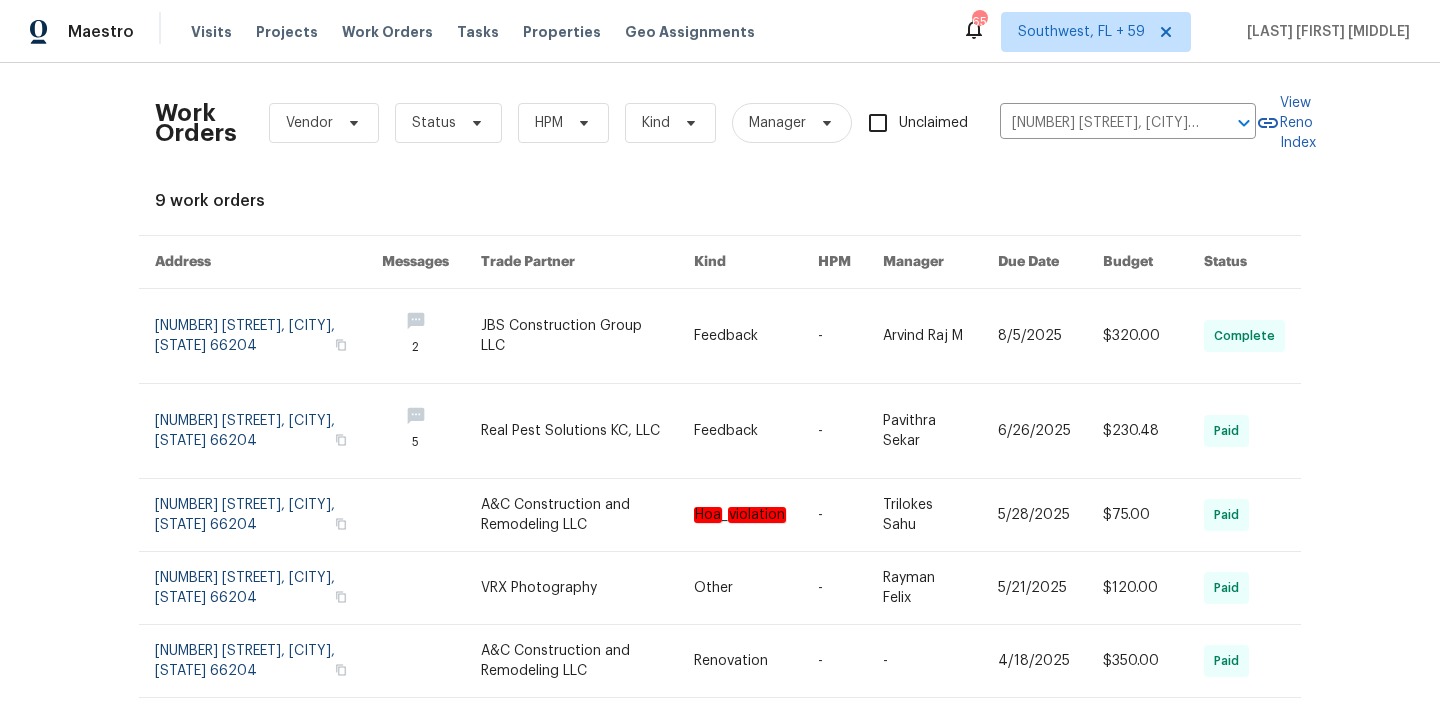 click on "$320.00" at bounding box center [1137, 336] 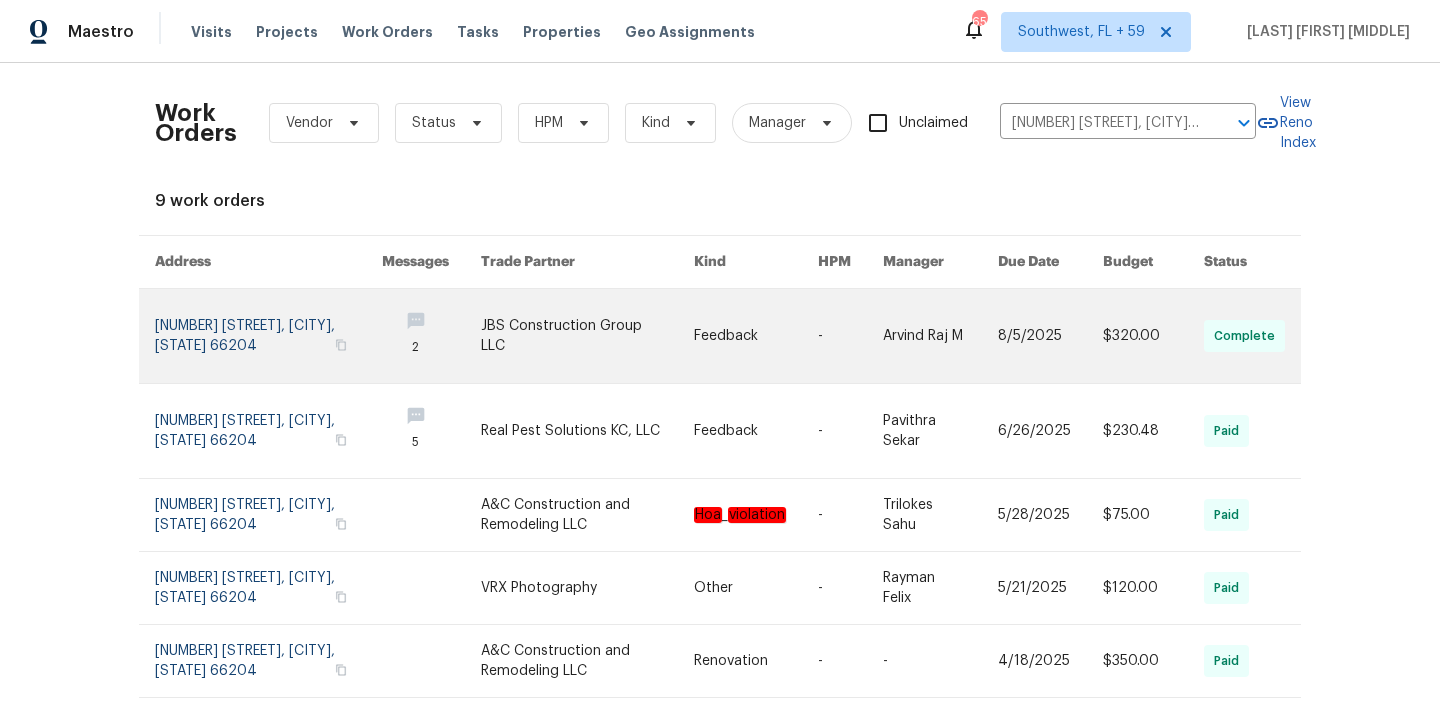 click at bounding box center (1153, 336) 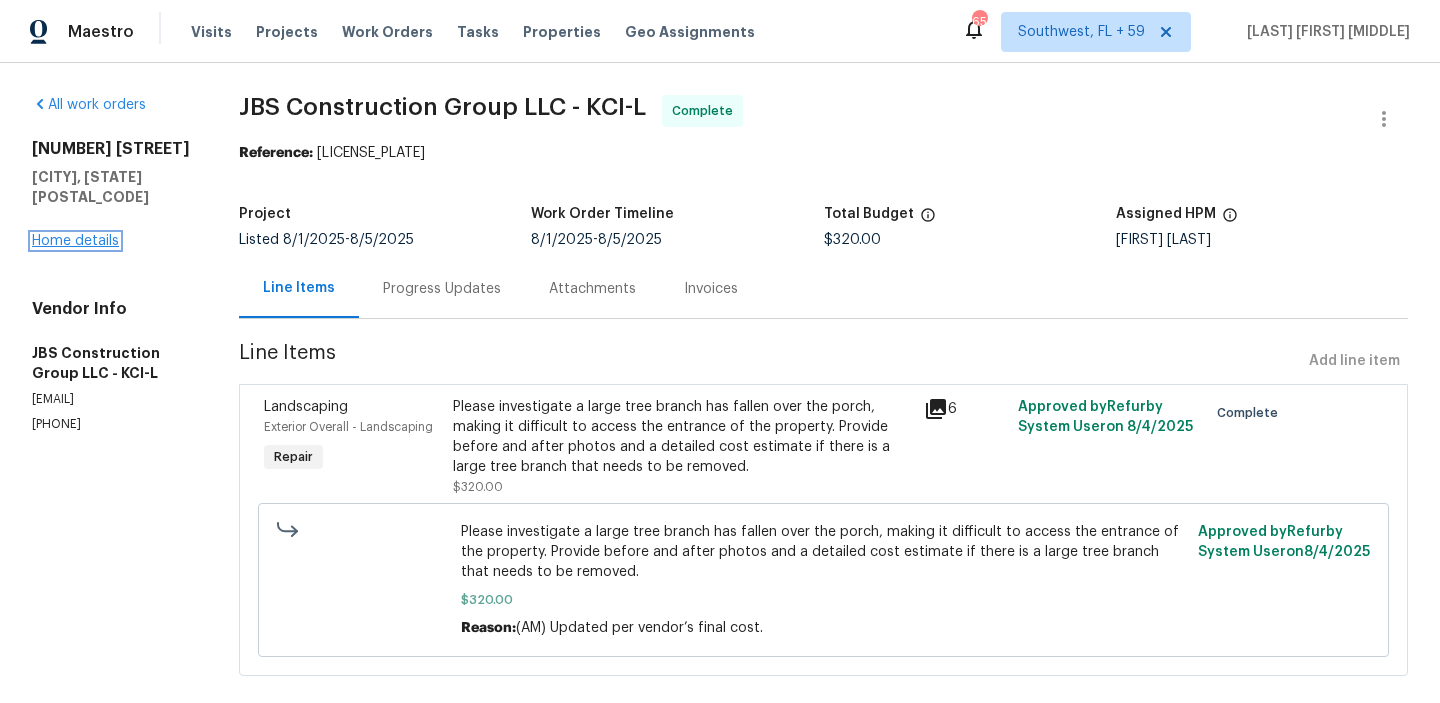 click on "Home details" at bounding box center [75, 241] 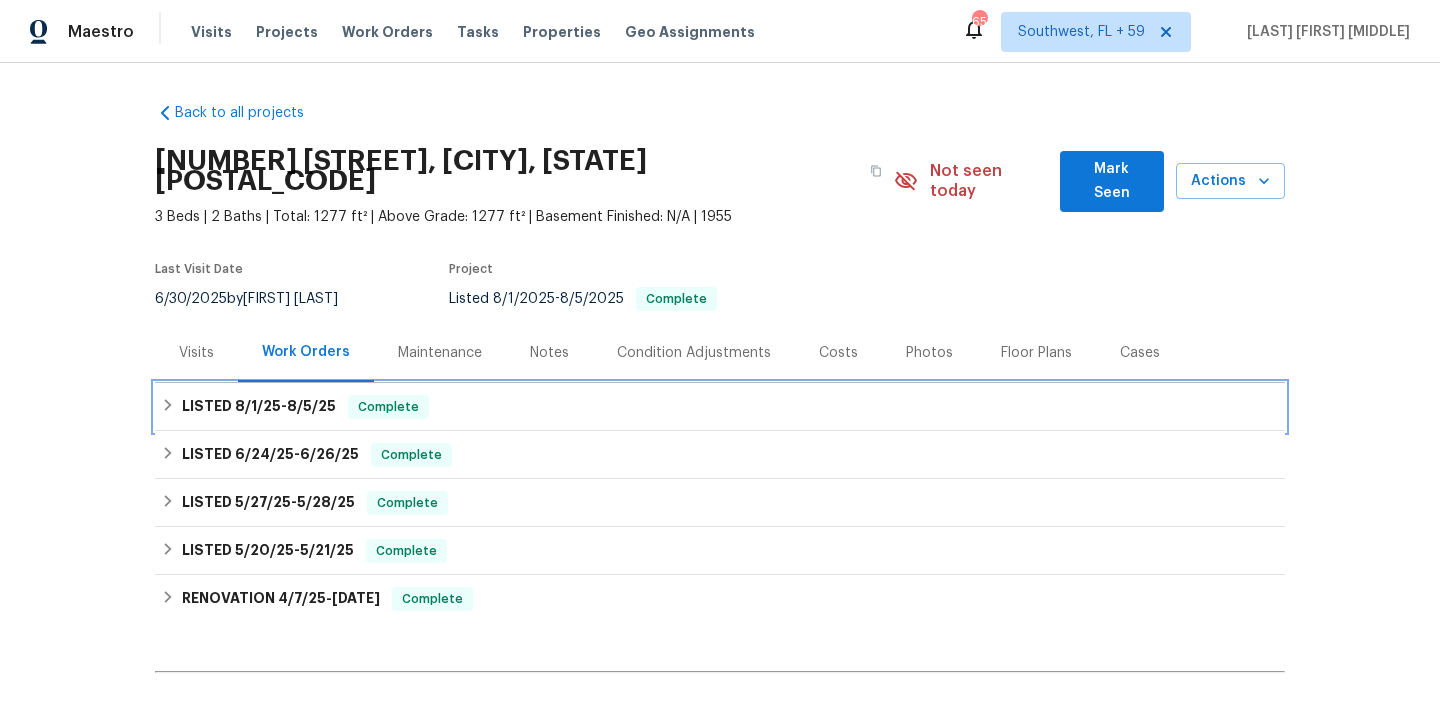 click on "LISTED   8/1/25  -  8/5/25 Complete" at bounding box center (720, 407) 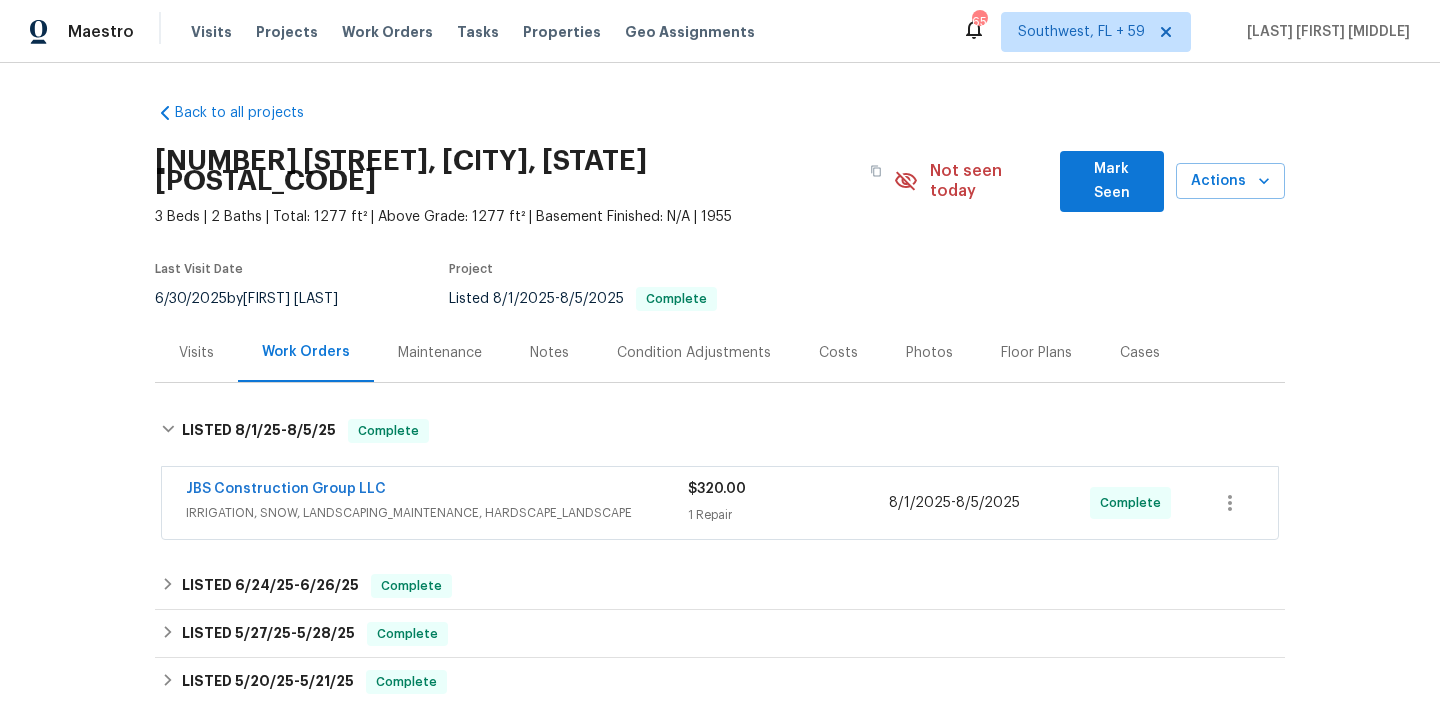 click on "JBS Construction Group LLC" at bounding box center [437, 491] 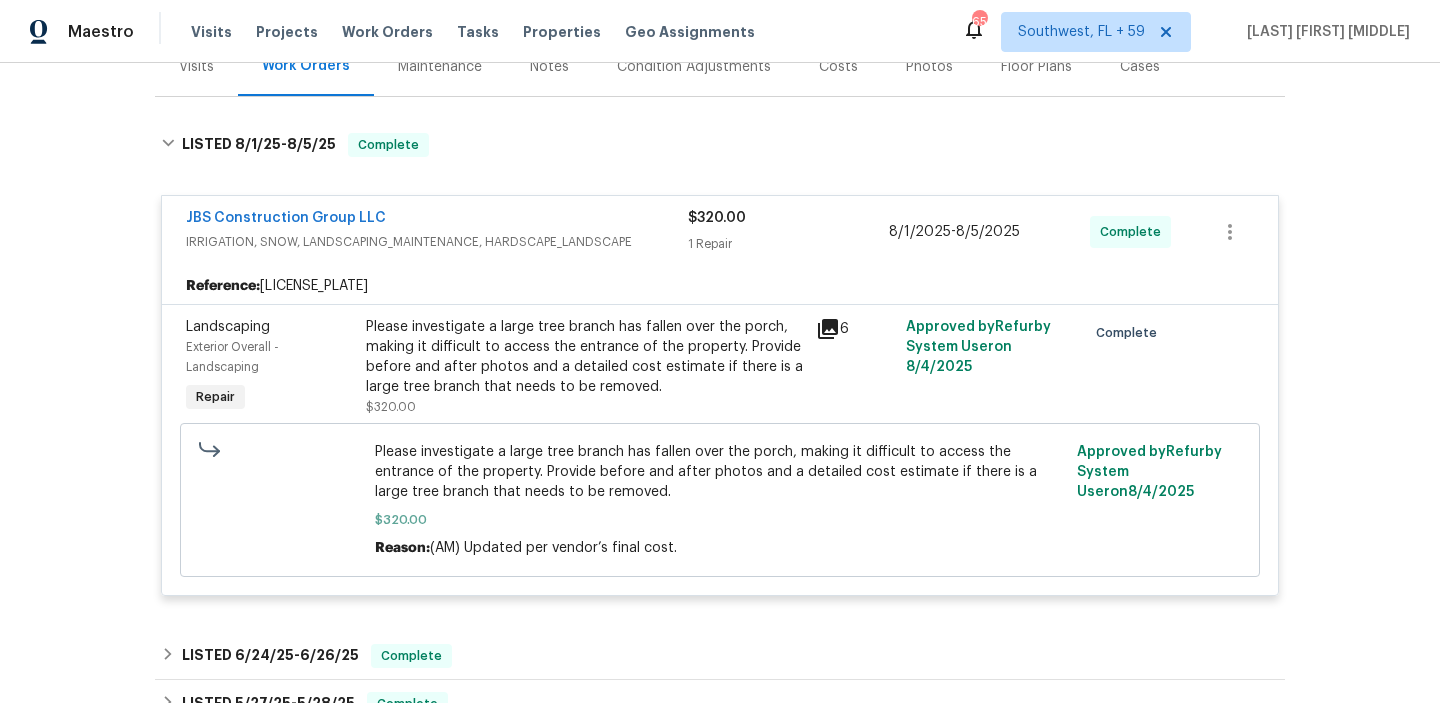 scroll, scrollTop: 464, scrollLeft: 0, axis: vertical 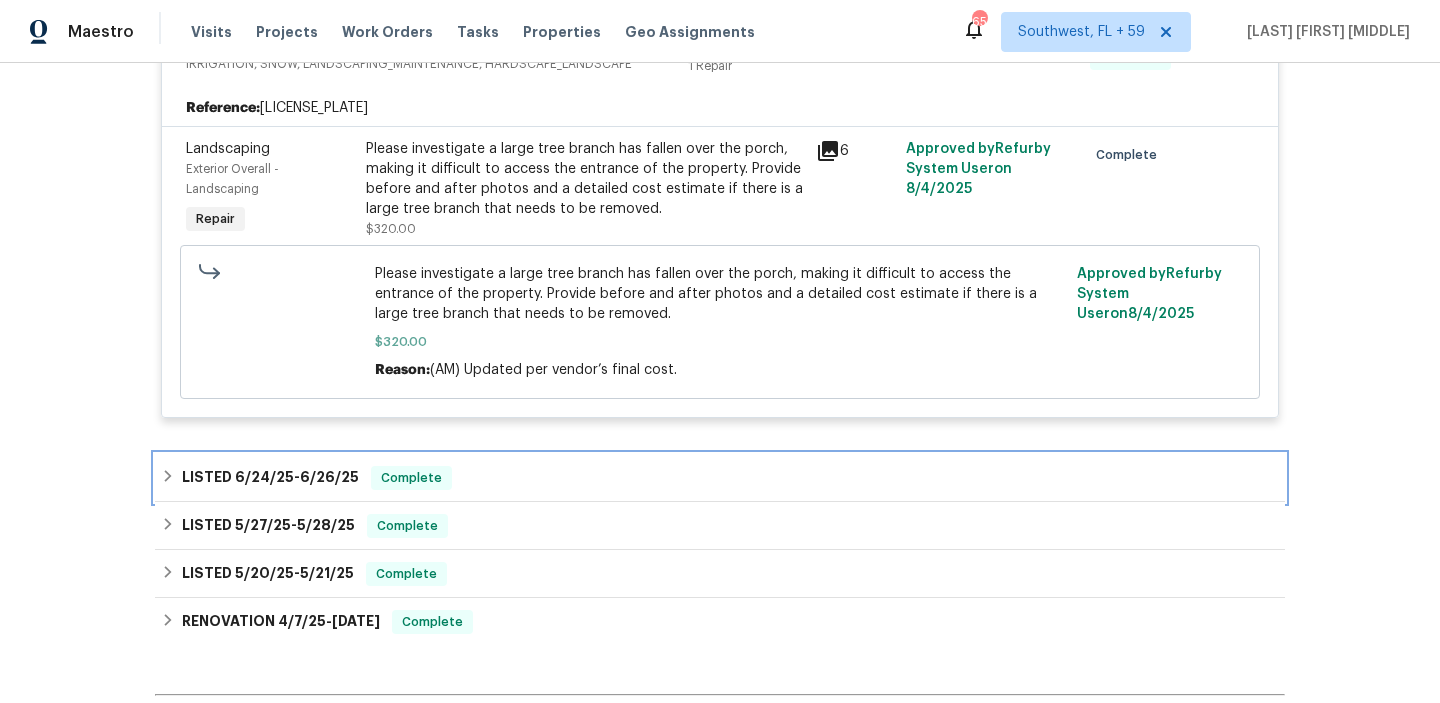 click on "LISTED   6/24/25  -  6/26/25 Complete" at bounding box center [720, 478] 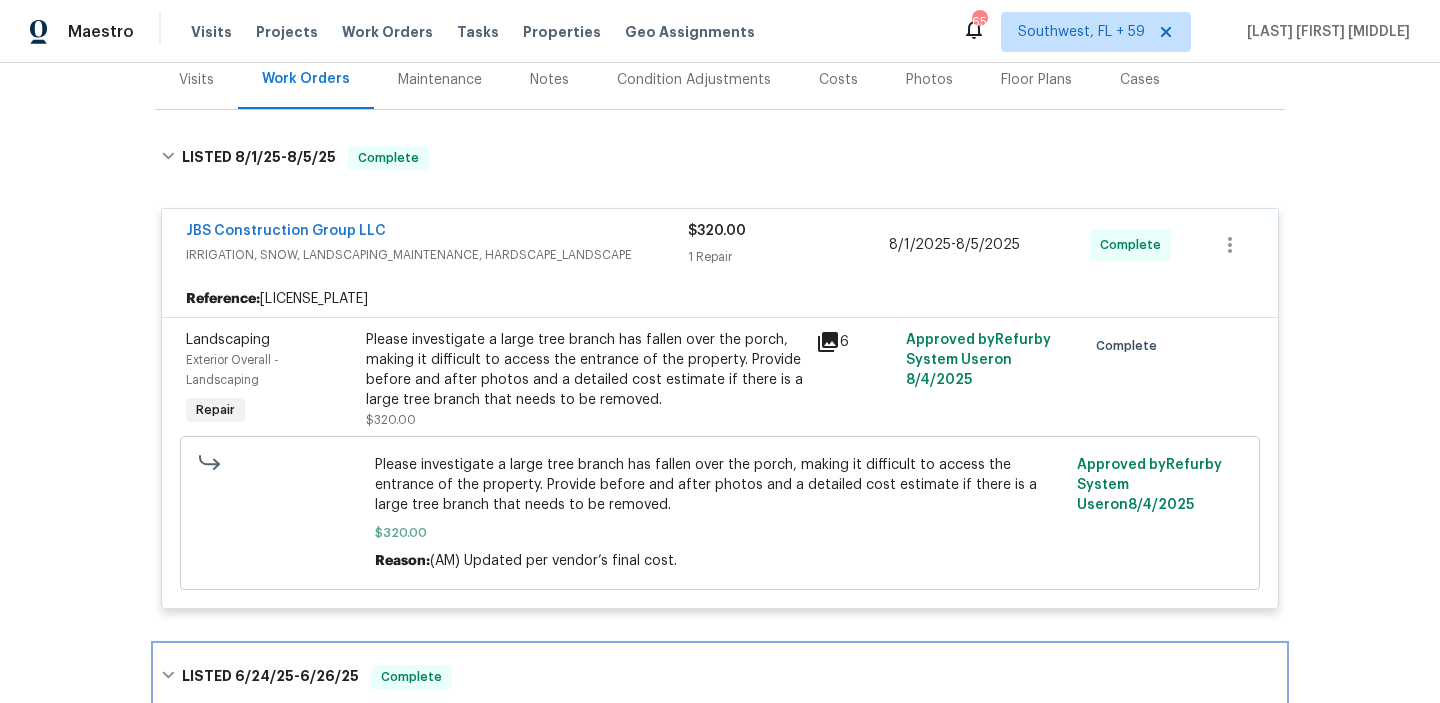 scroll, scrollTop: 297, scrollLeft: 0, axis: vertical 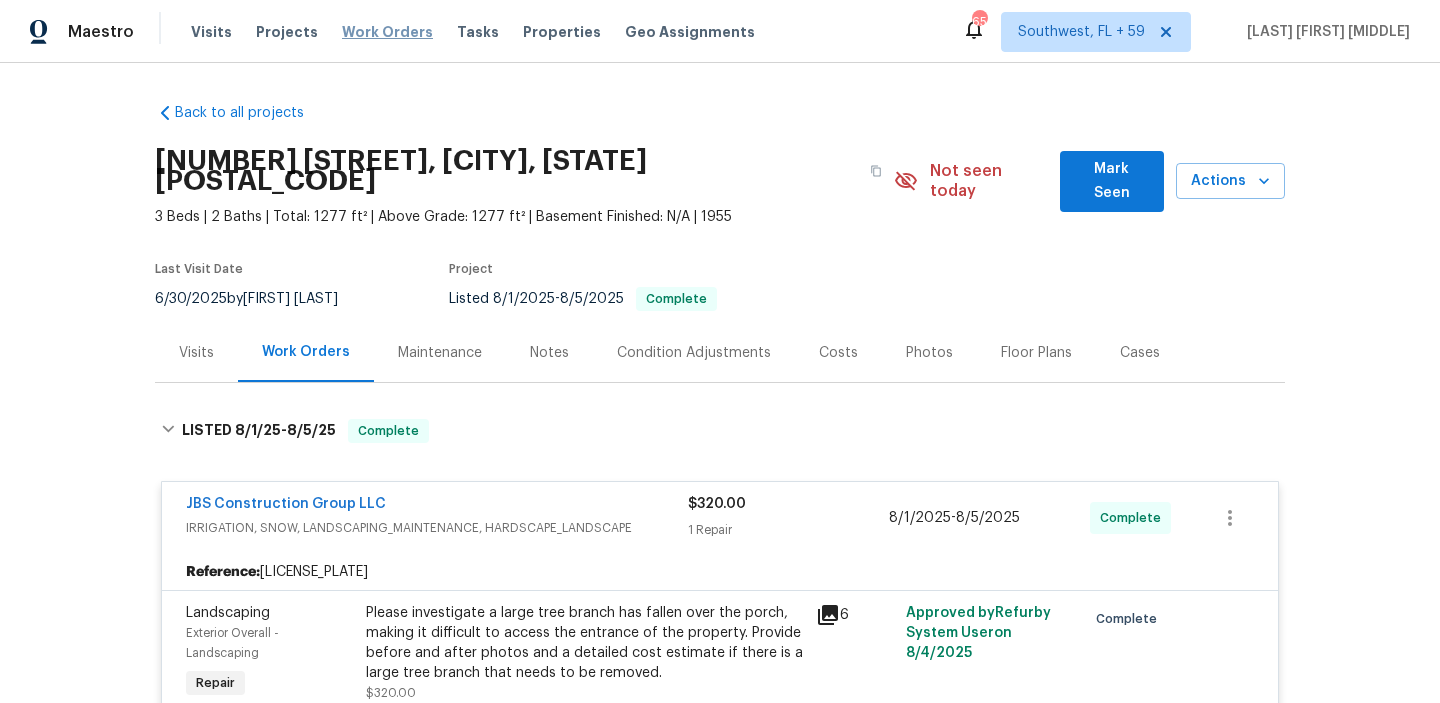 click on "Work Orders" at bounding box center (387, 32) 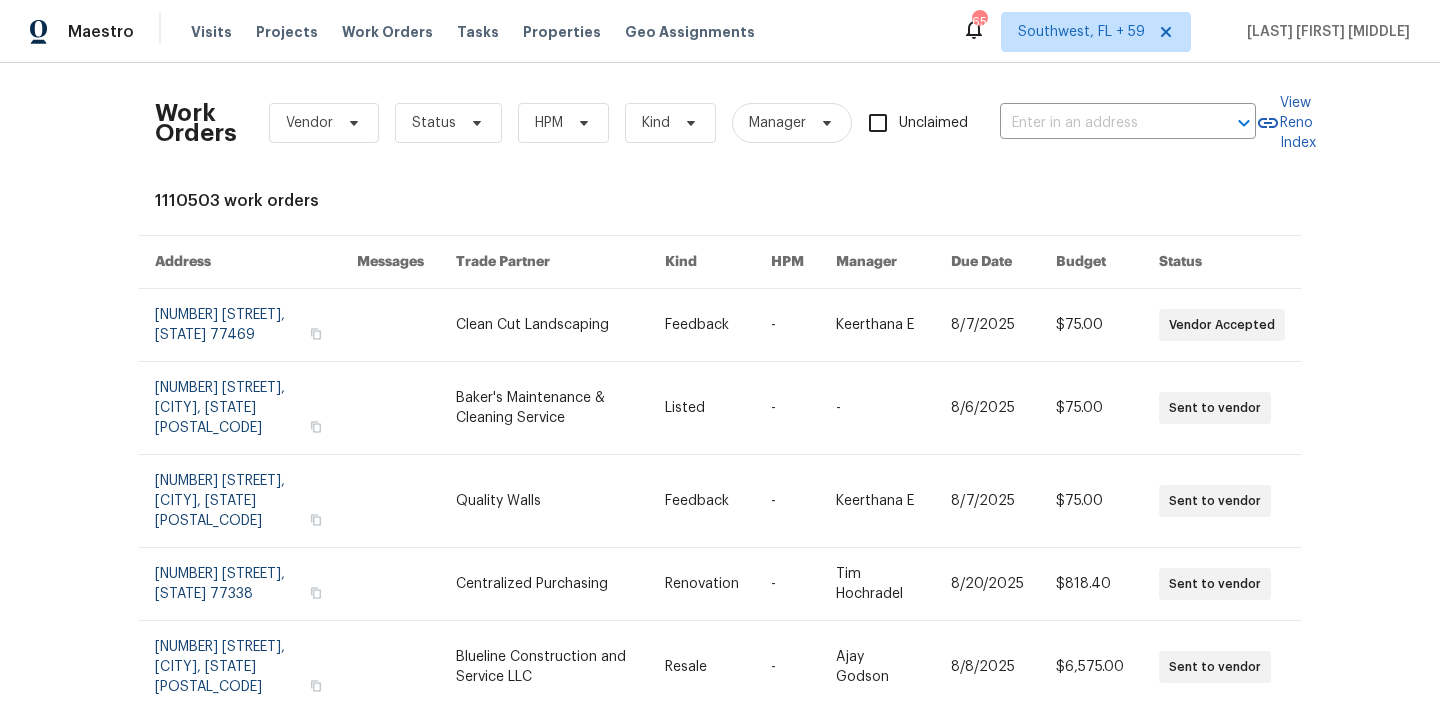 click on "Work Orders Vendor Status HPM Kind Manager Unclaimed ​" at bounding box center [705, 123] 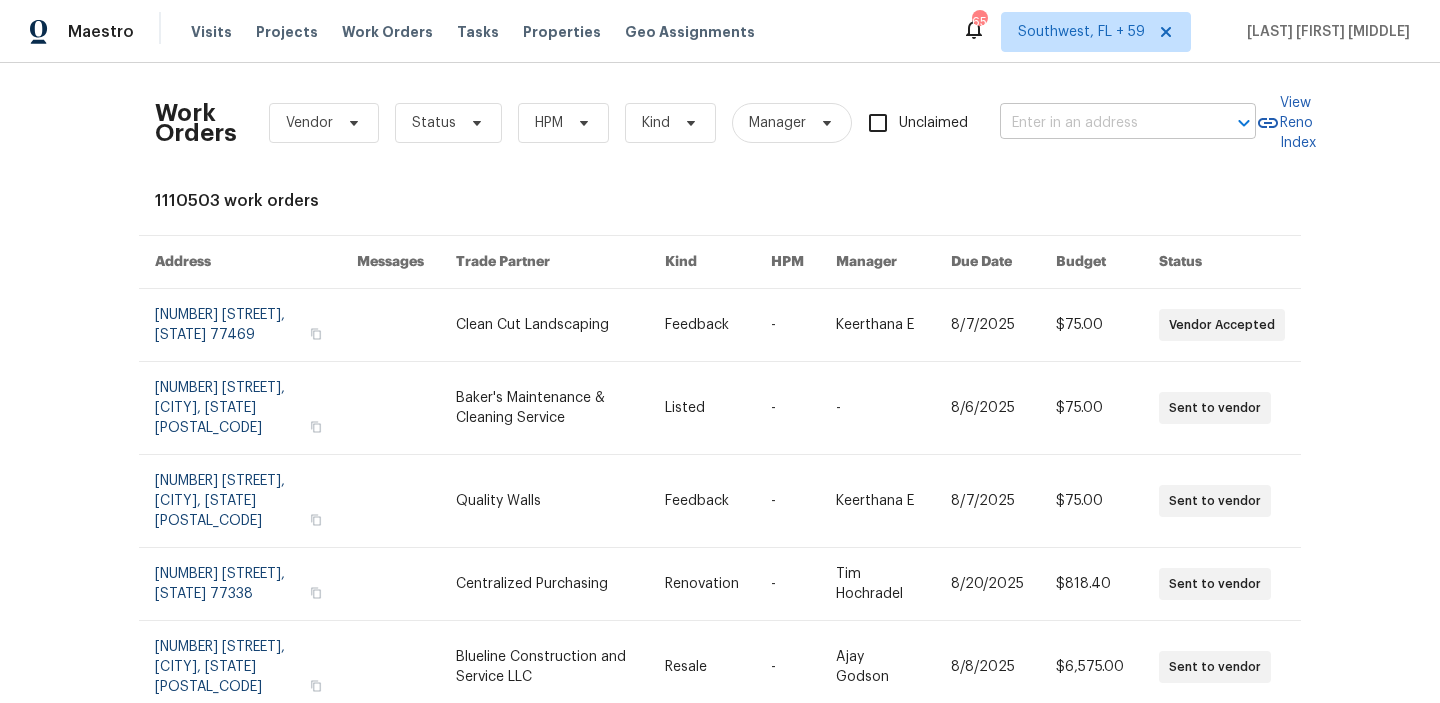 click at bounding box center (1100, 123) 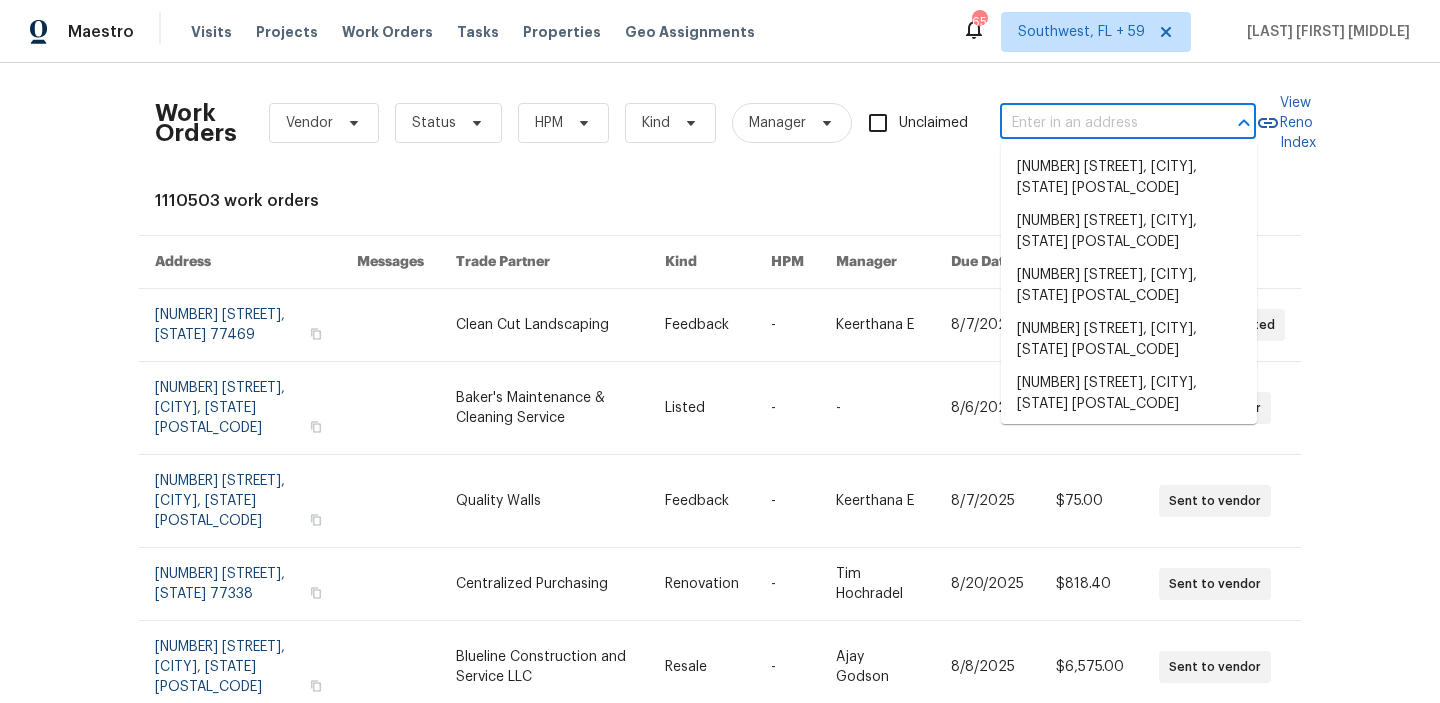paste on "2314 Stoney End Ct, Florissant, MO 63031" 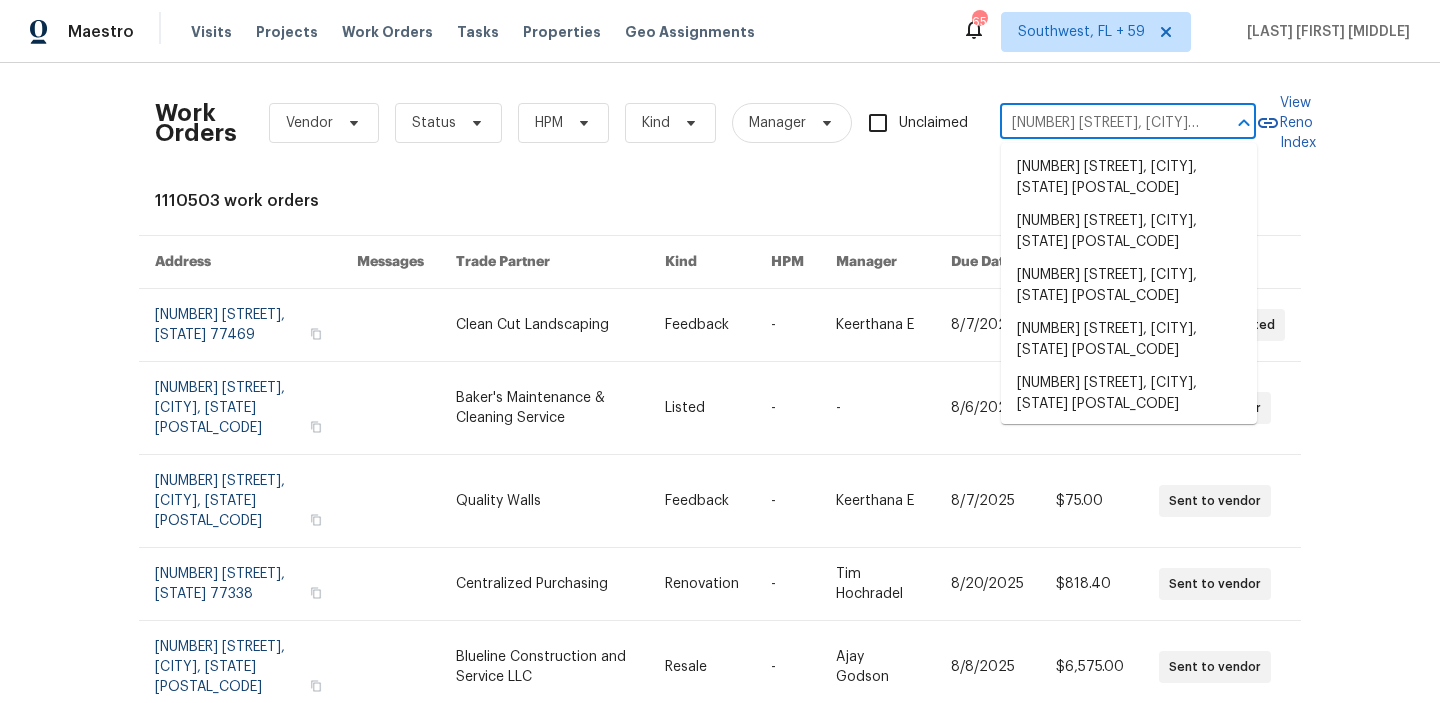 scroll, scrollTop: 0, scrollLeft: 85, axis: horizontal 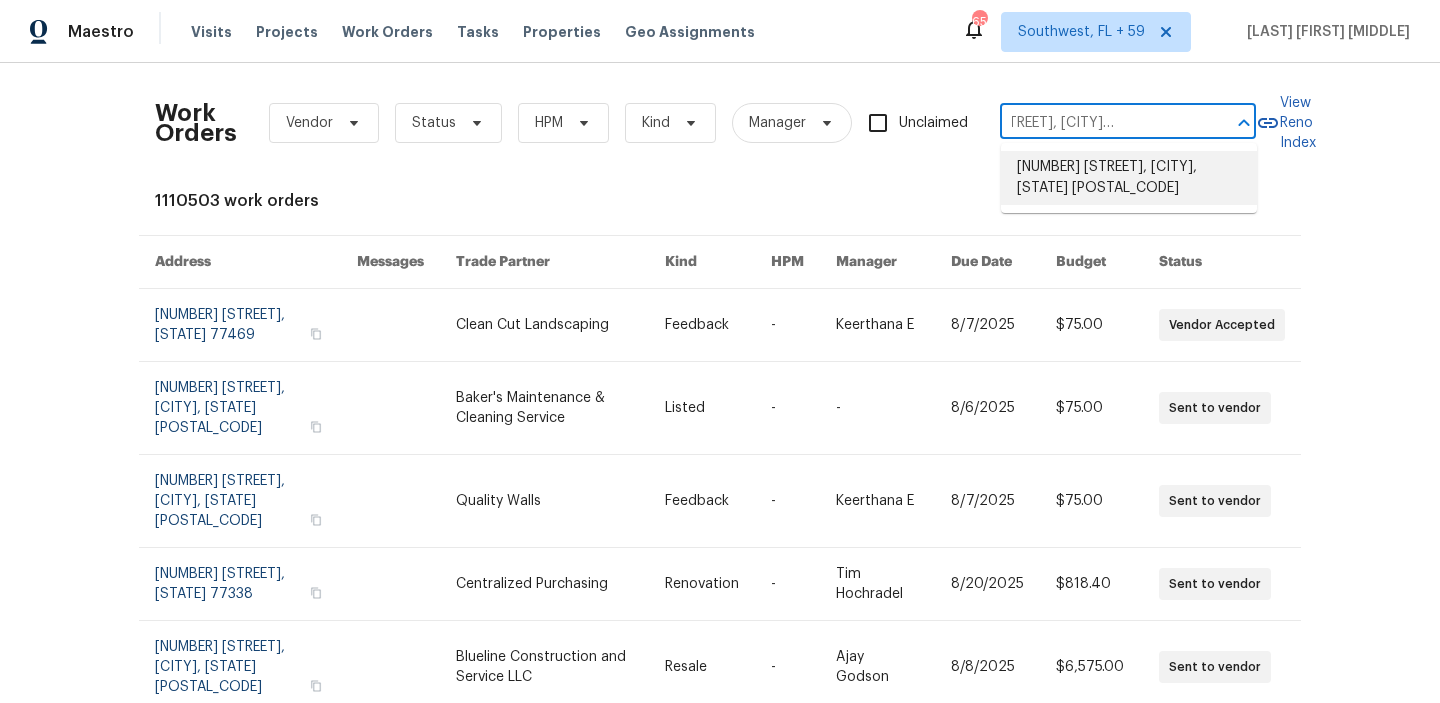 click on "2314 Stoney End Ct, Florissant, MO 63031" at bounding box center [1129, 178] 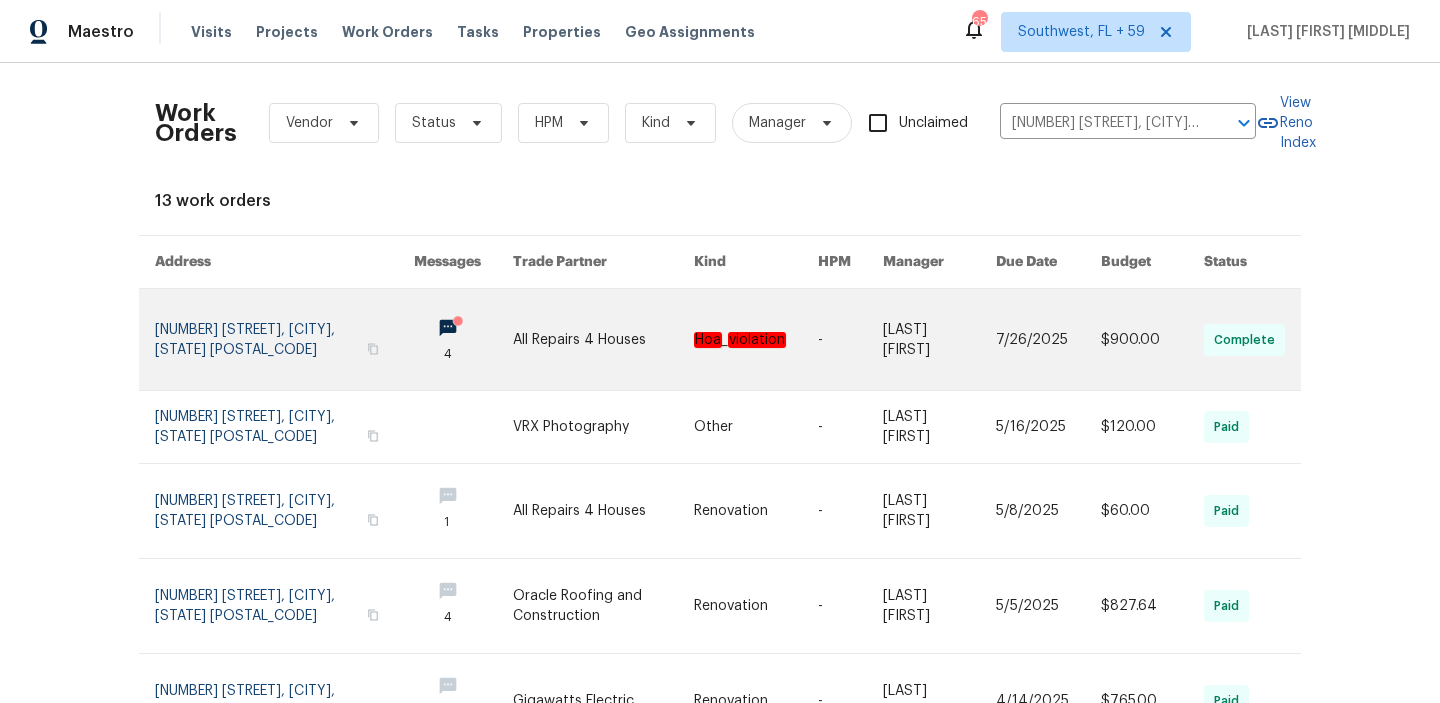 click at bounding box center [1048, 339] 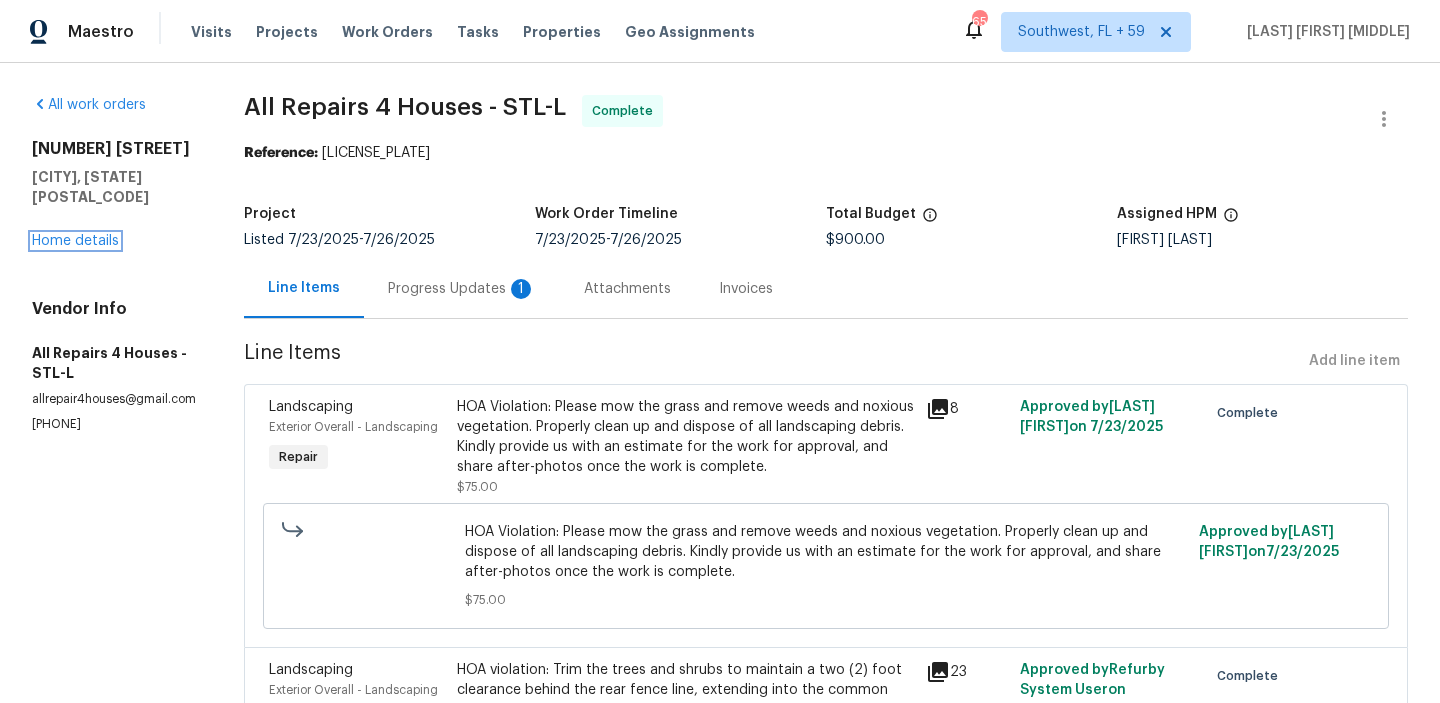 click on "Home details" at bounding box center [75, 241] 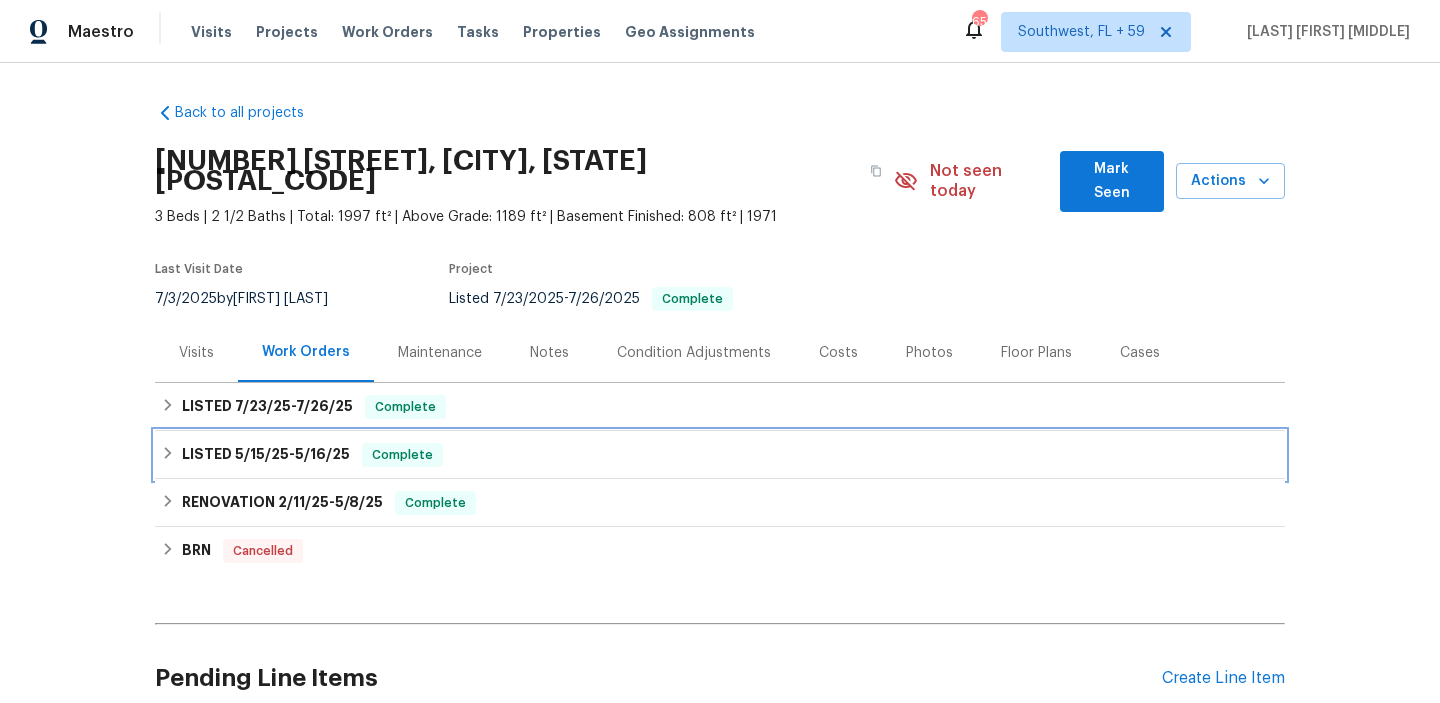 click on "Complete" at bounding box center (402, 455) 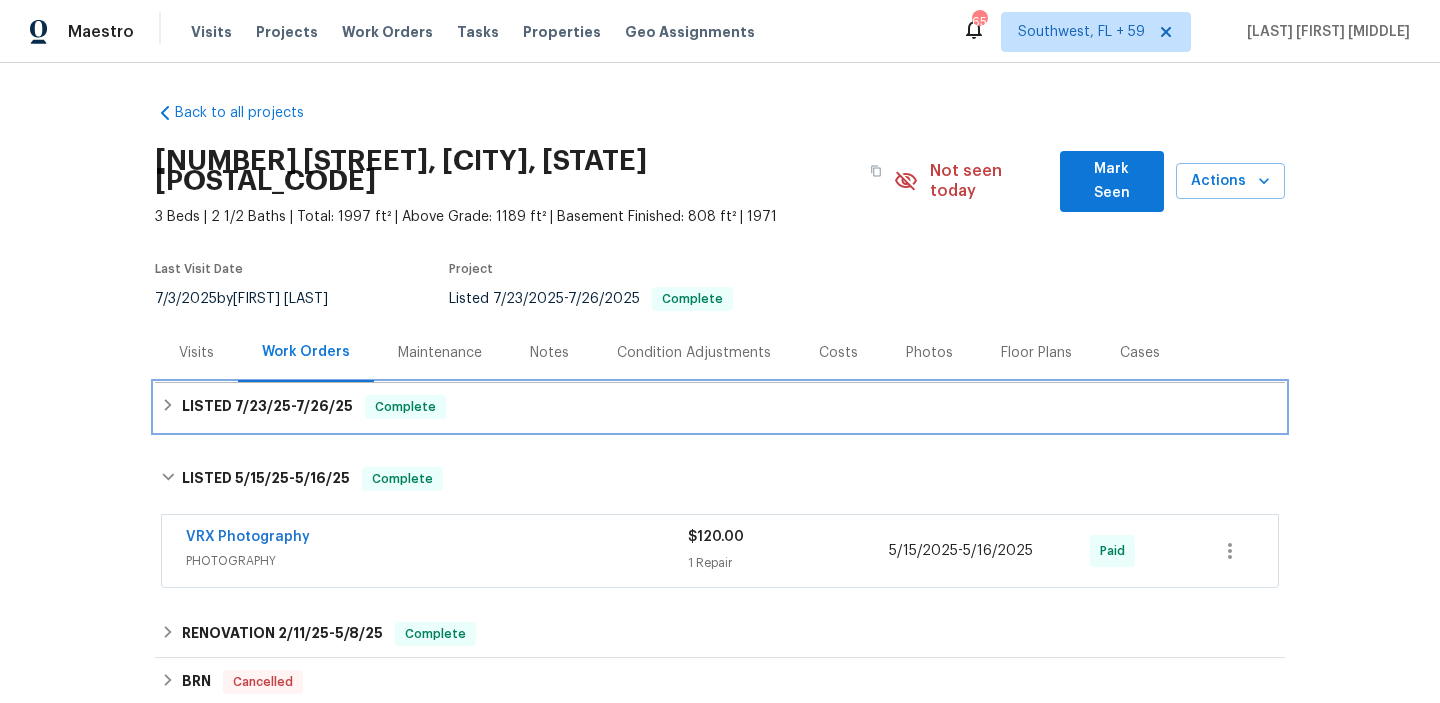 click on "LISTED   7/23/25  -  7/26/25 Complete" at bounding box center (720, 407) 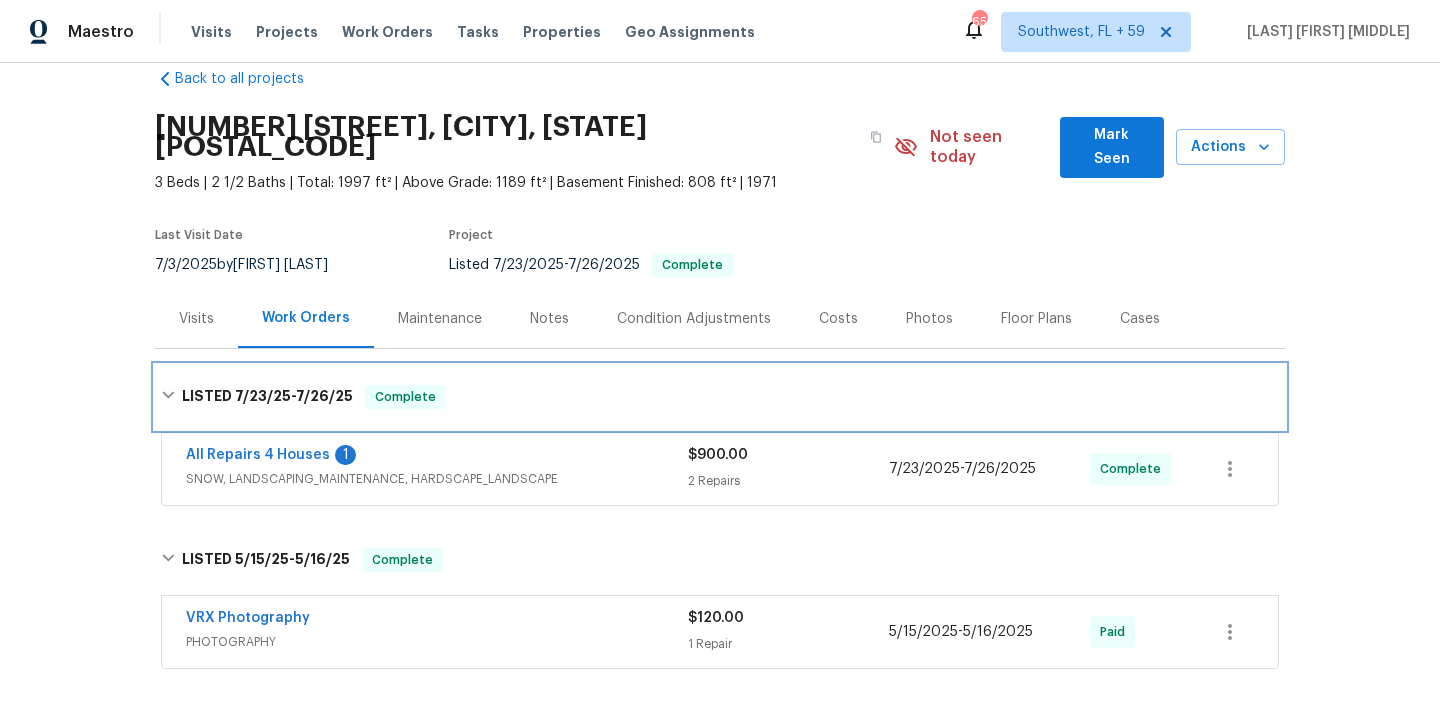 scroll, scrollTop: 37, scrollLeft: 0, axis: vertical 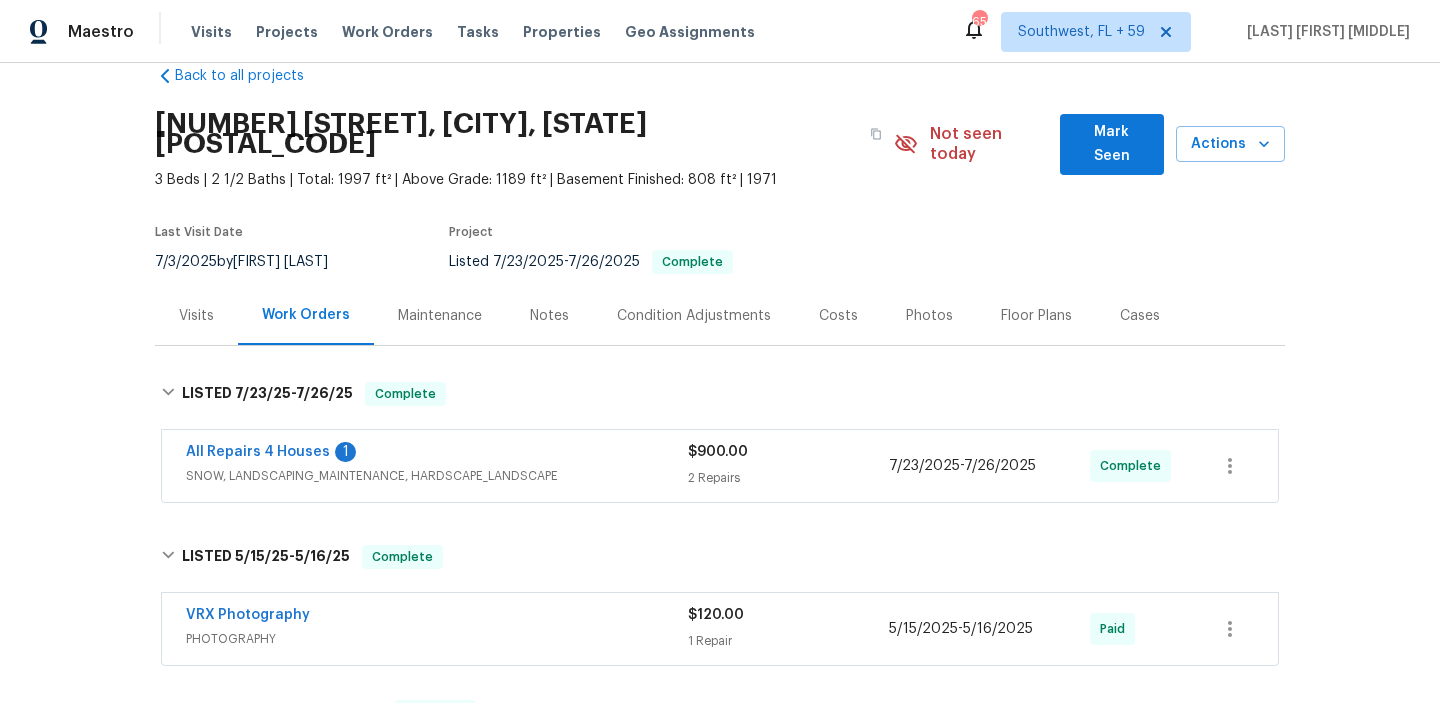 click on "All Repairs 4 Houses 1" at bounding box center (437, 454) 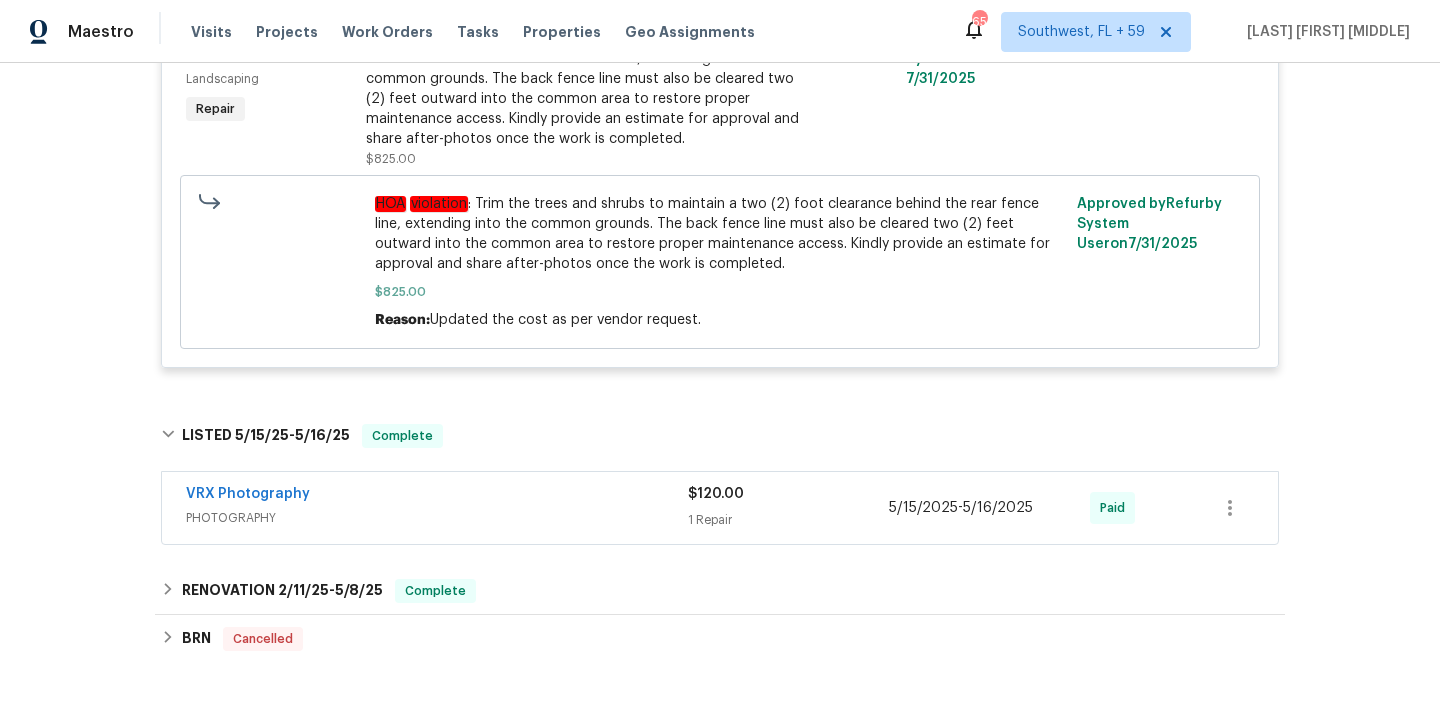 scroll, scrollTop: 876, scrollLeft: 0, axis: vertical 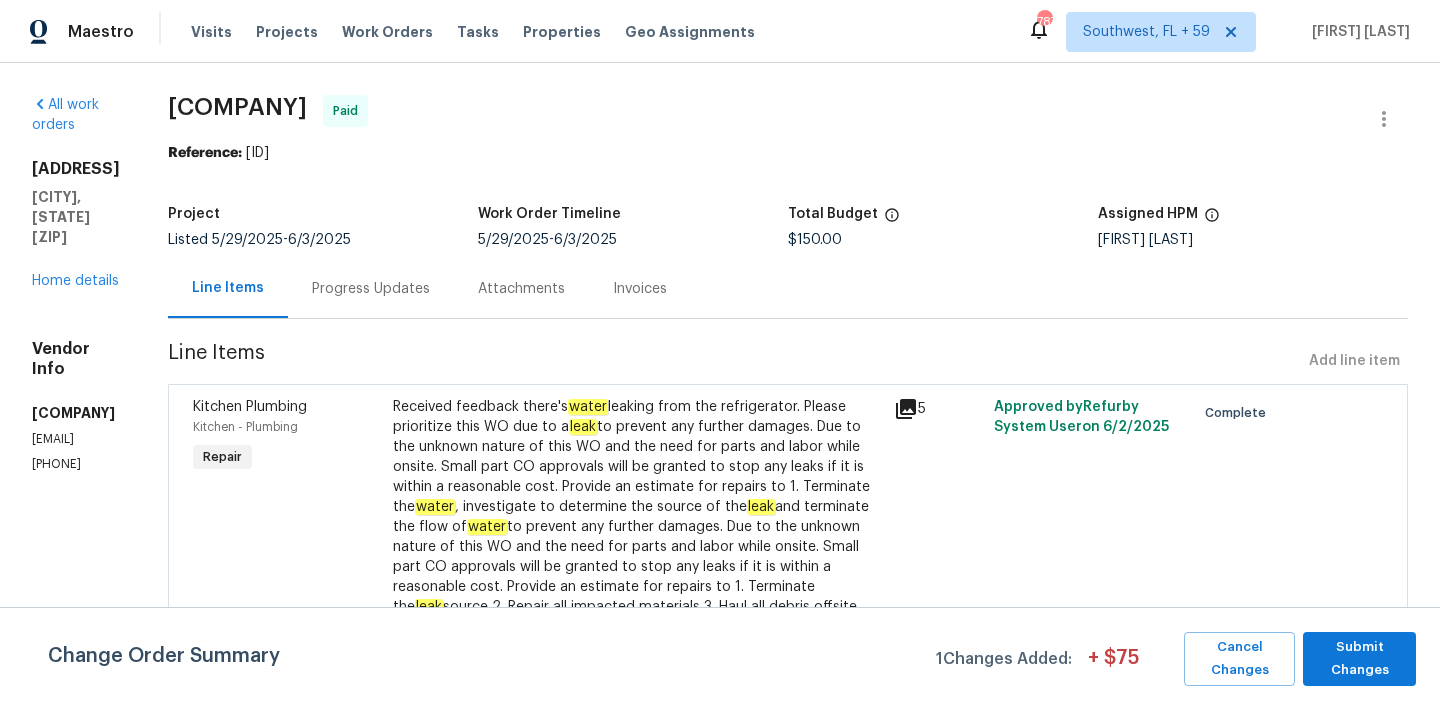 click on "Progress Updates" at bounding box center (371, 289) 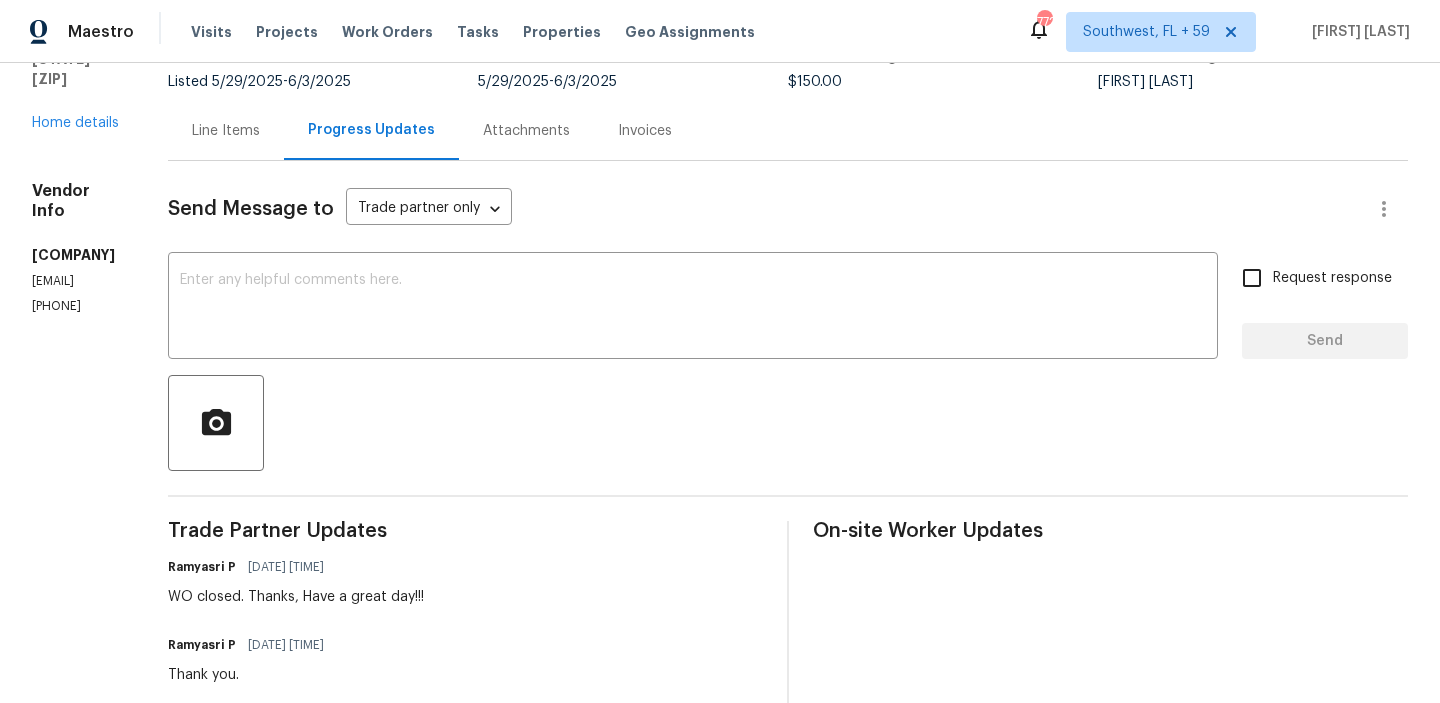scroll, scrollTop: 0, scrollLeft: 0, axis: both 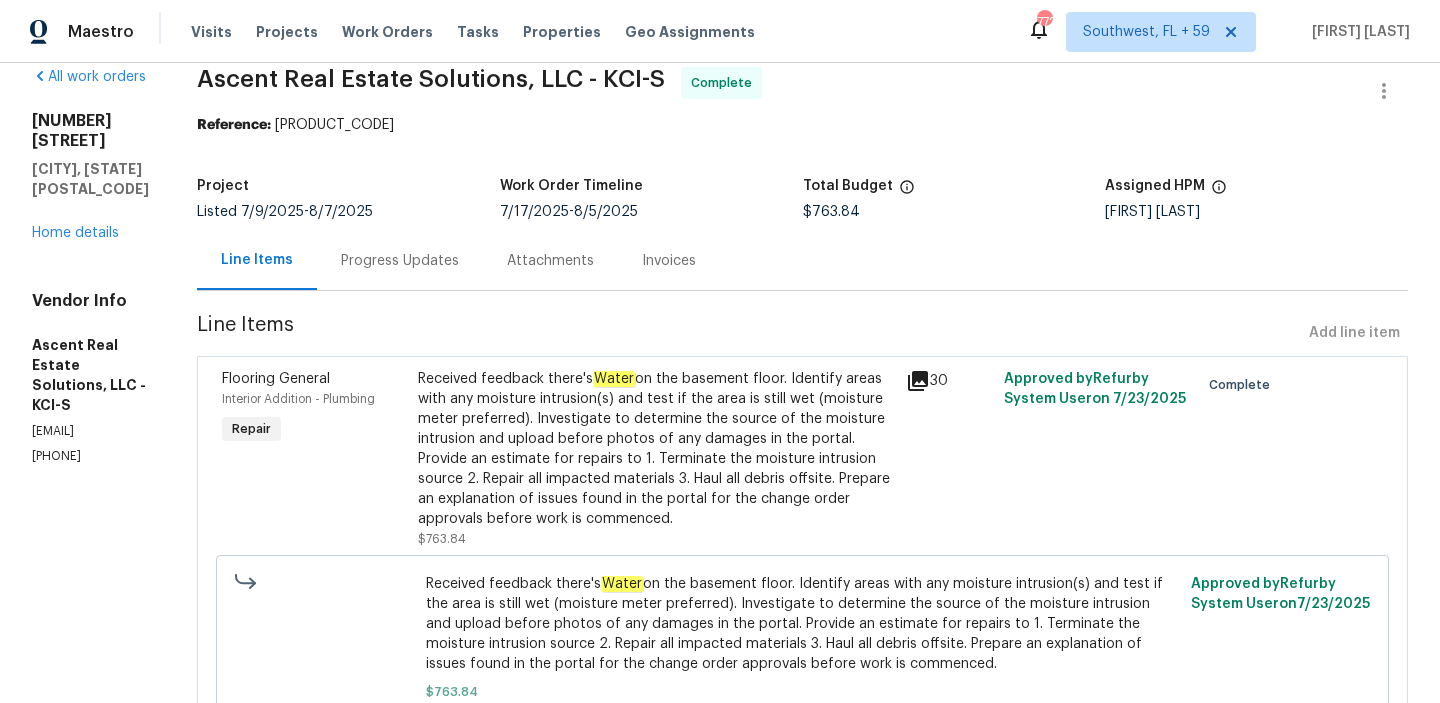 click on "Progress Updates" at bounding box center (400, 260) 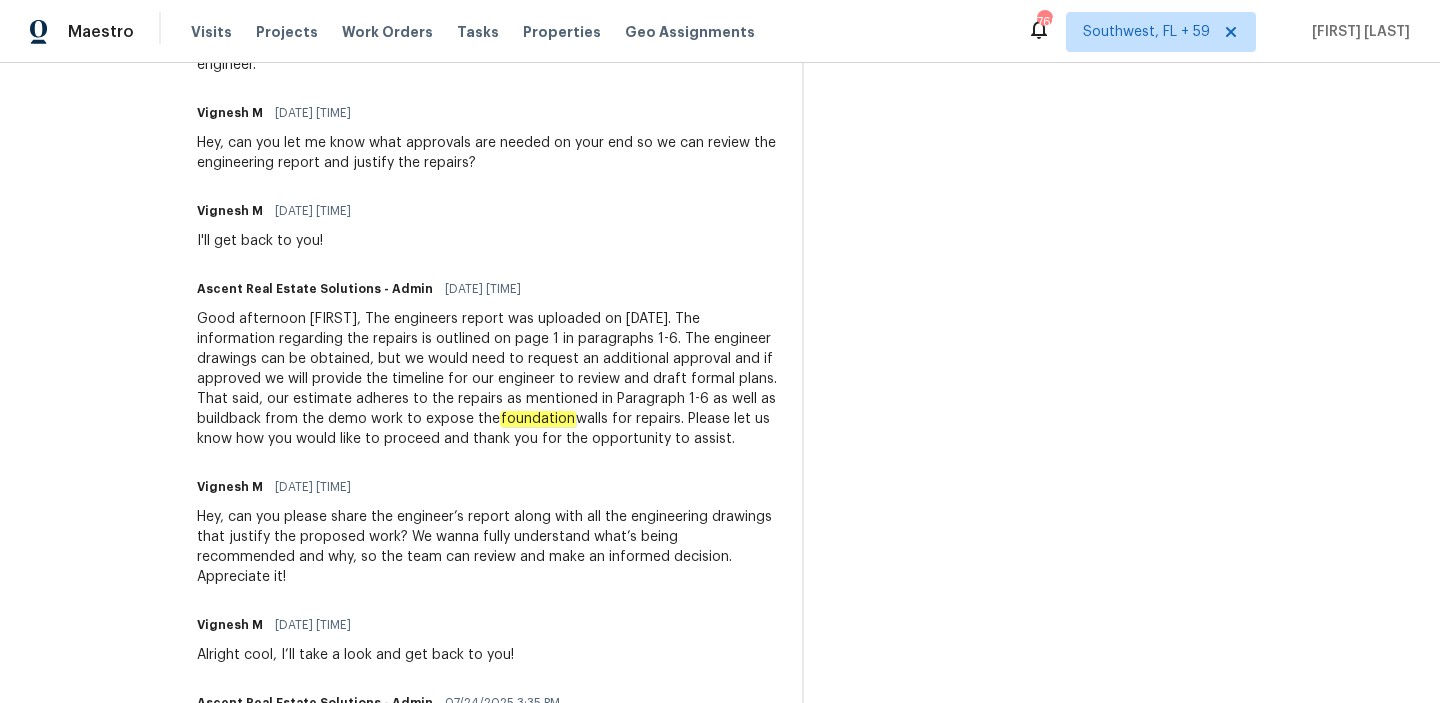 scroll, scrollTop: 1221, scrollLeft: 0, axis: vertical 